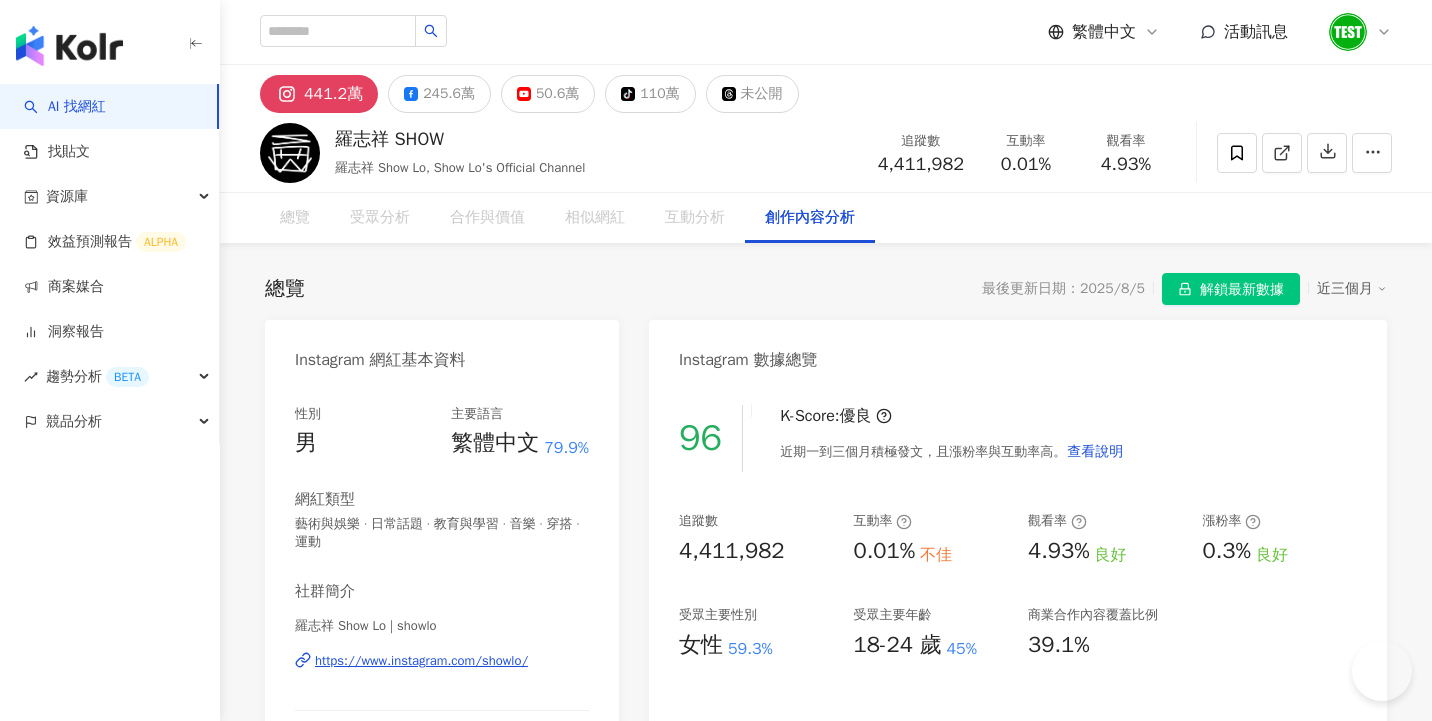 scroll, scrollTop: 0, scrollLeft: 0, axis: both 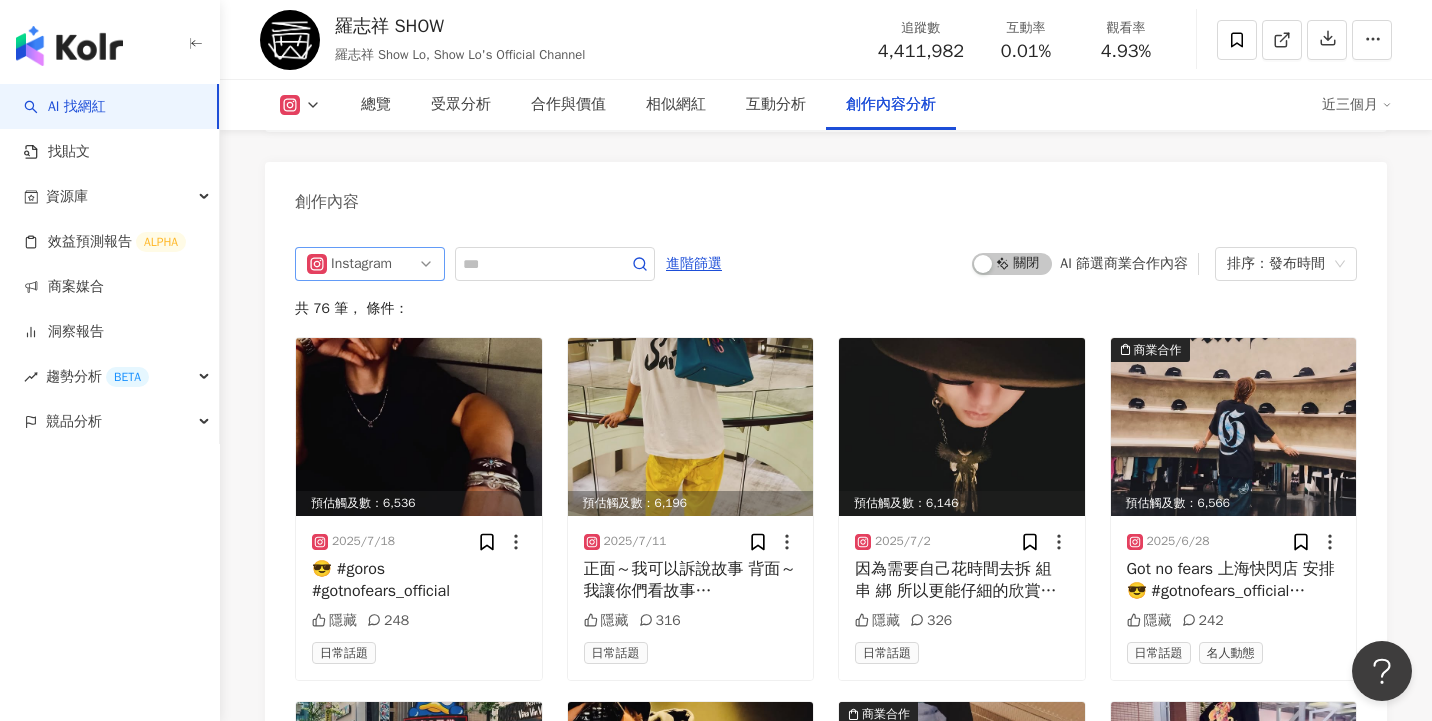 click on "Instagram" at bounding box center [370, 264] 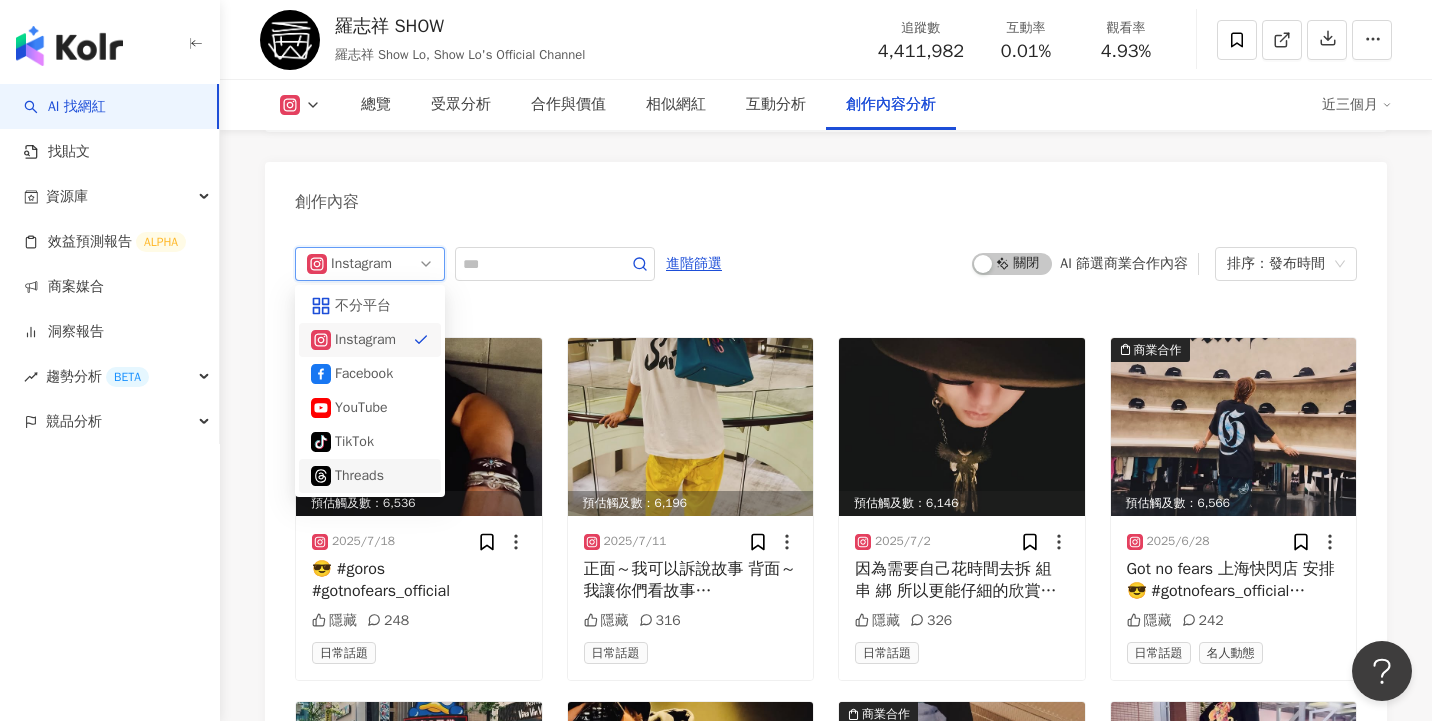 click on "Threads" at bounding box center [367, 476] 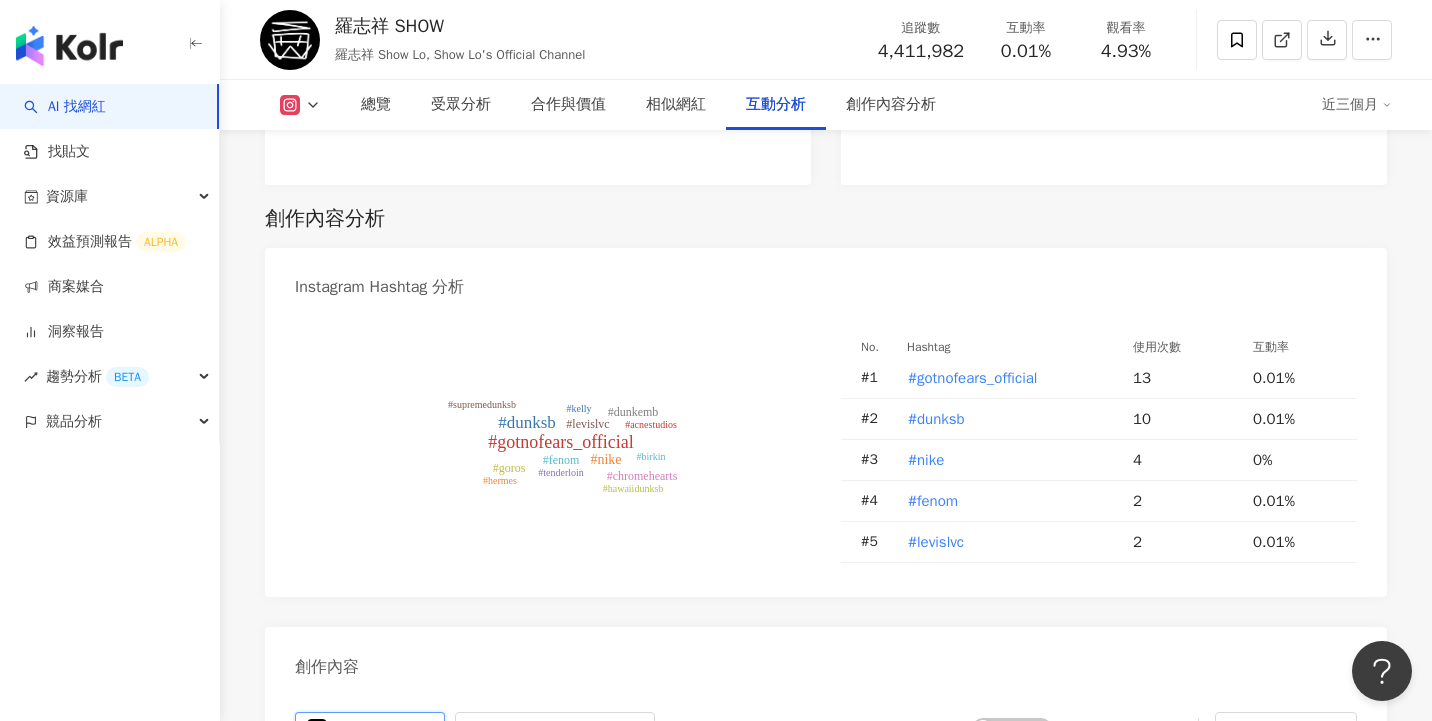 scroll, scrollTop: 5517, scrollLeft: 0, axis: vertical 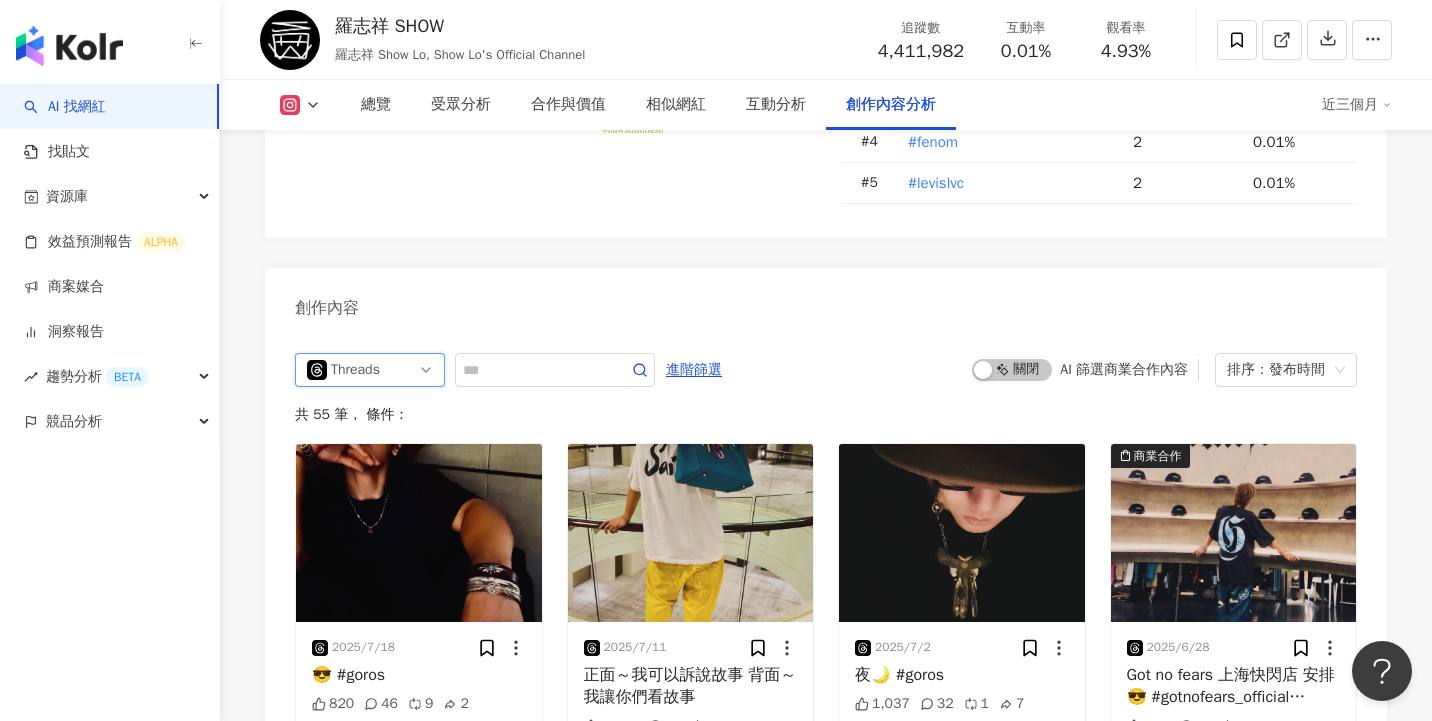click on "Threads" at bounding box center (363, 370) 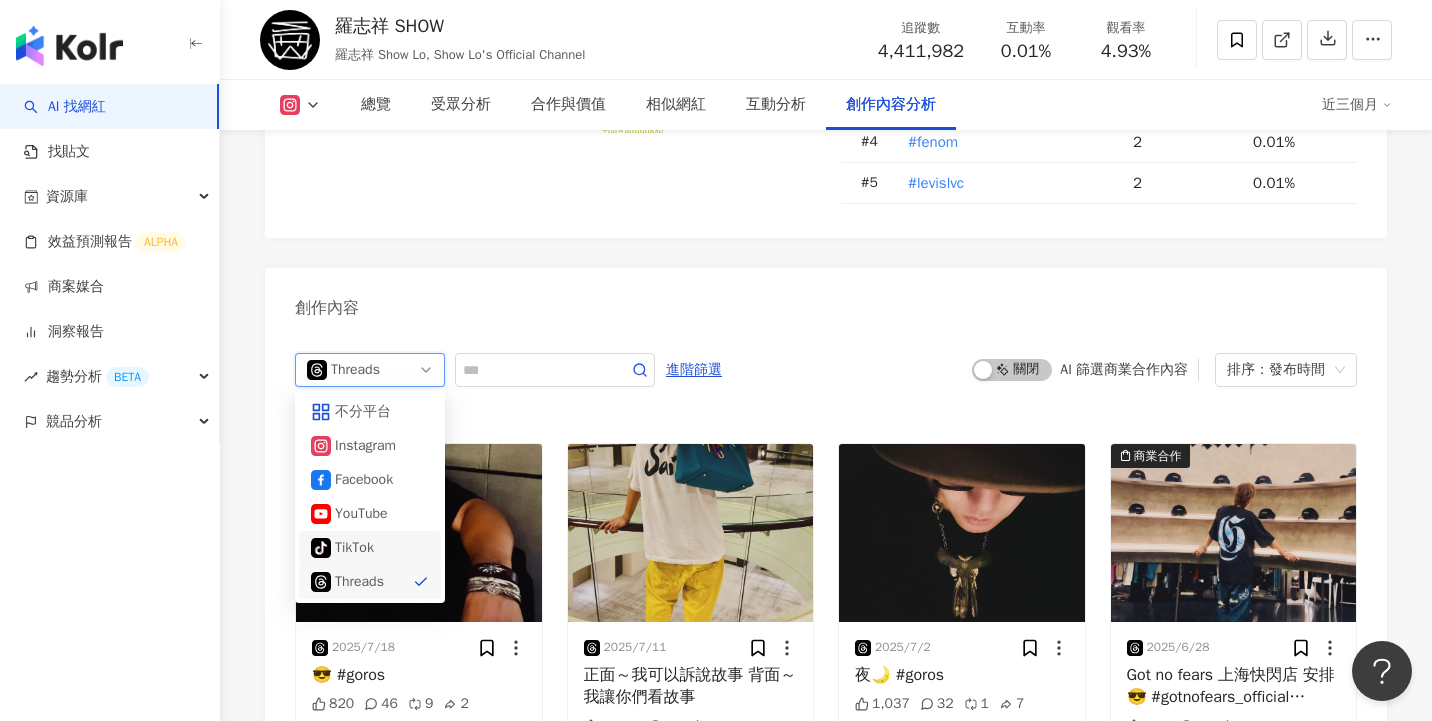 click on "TikTok" at bounding box center (367, 548) 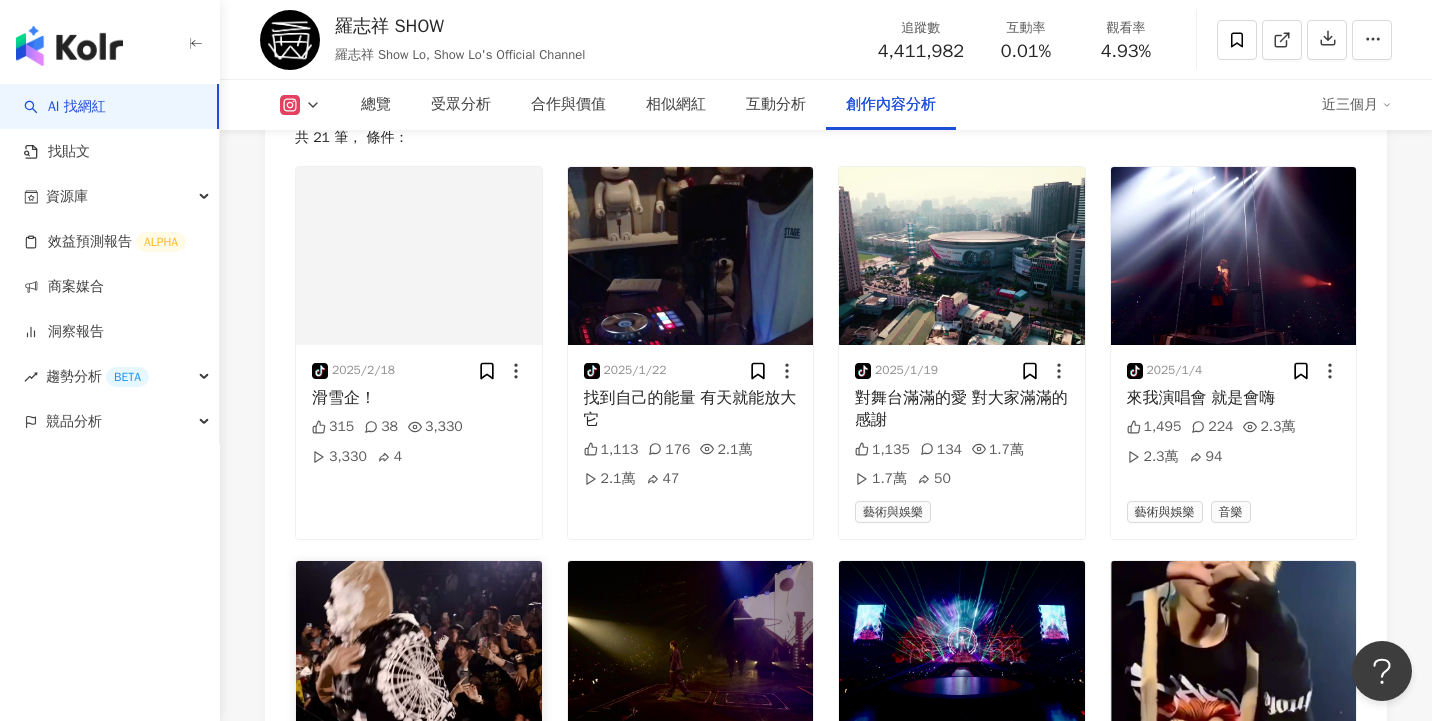 scroll, scrollTop: 5649, scrollLeft: 0, axis: vertical 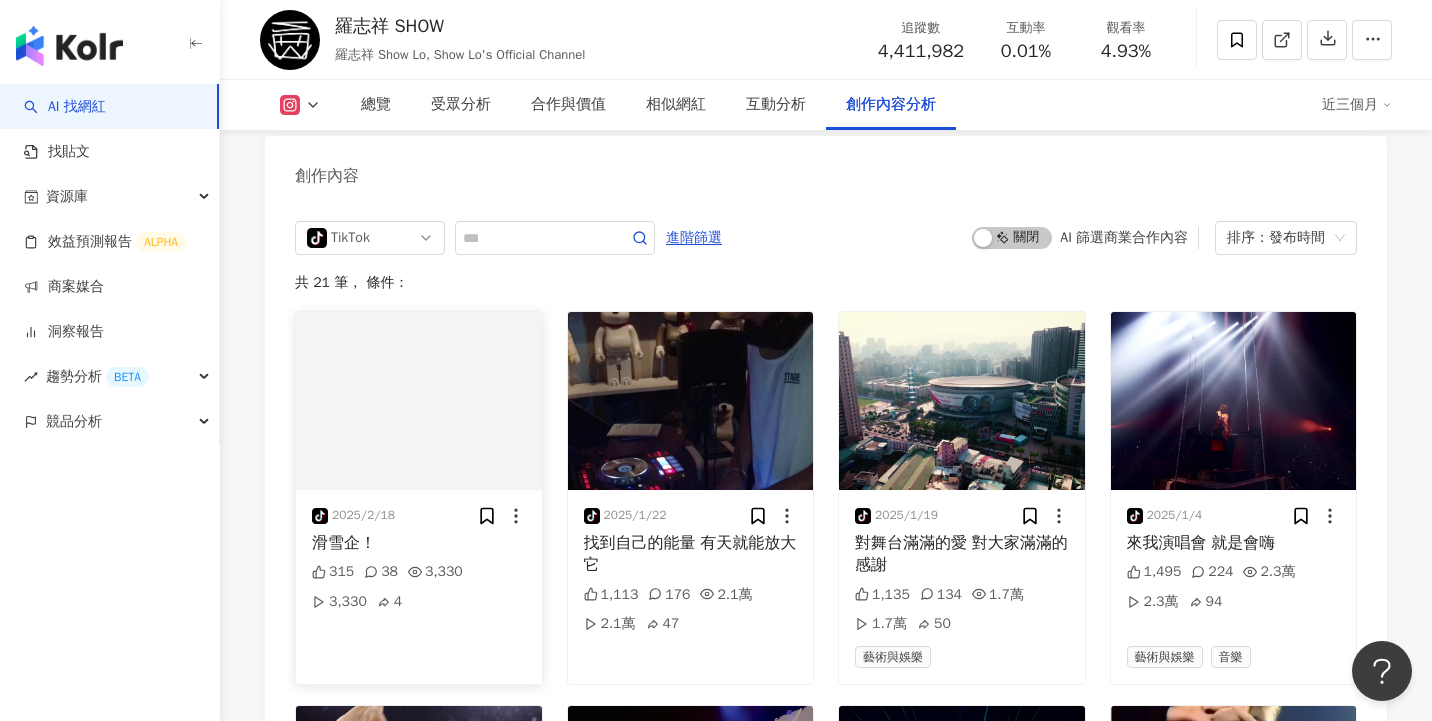 click at bounding box center (419, 401) 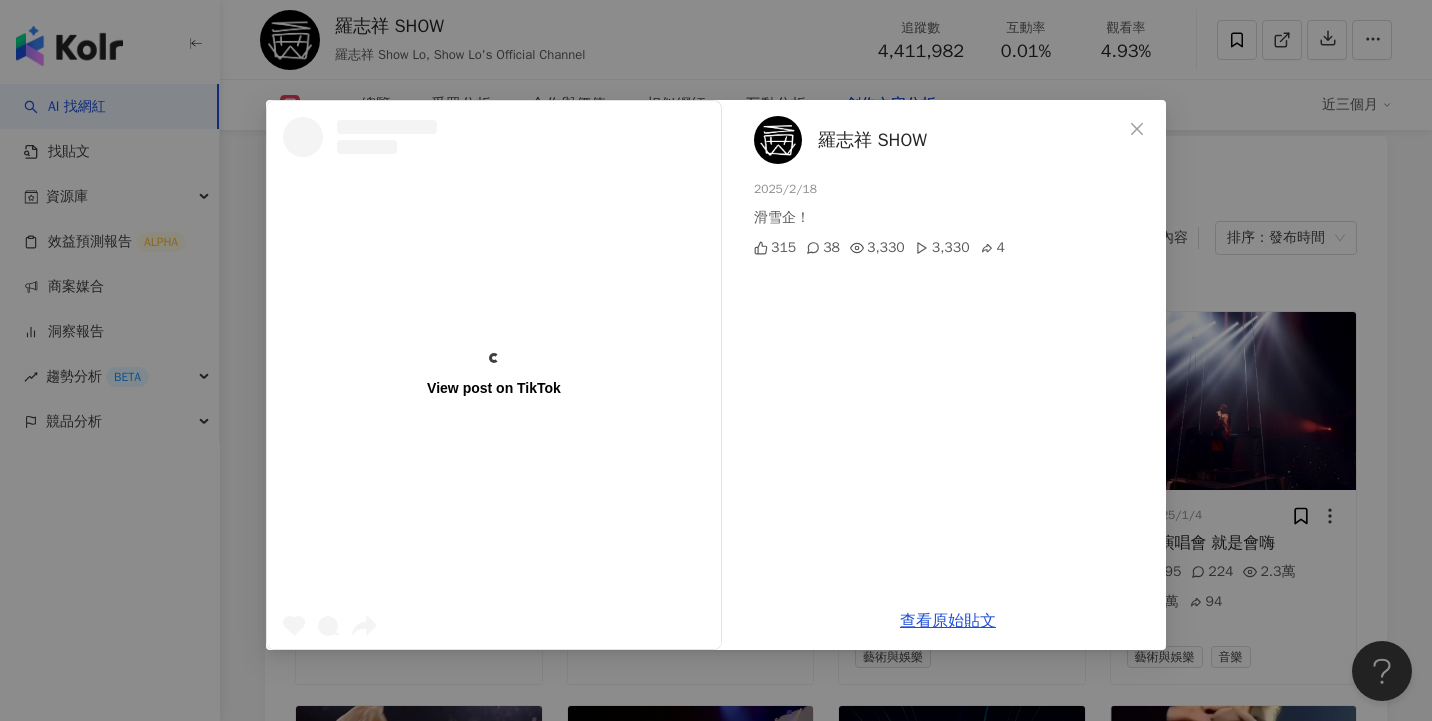 click on "View post on TikTok 羅志祥 SHOW 2025/2/18 滑雪企！ 315 38 3,330 3,330 4 查看原始貼文" at bounding box center [716, 360] 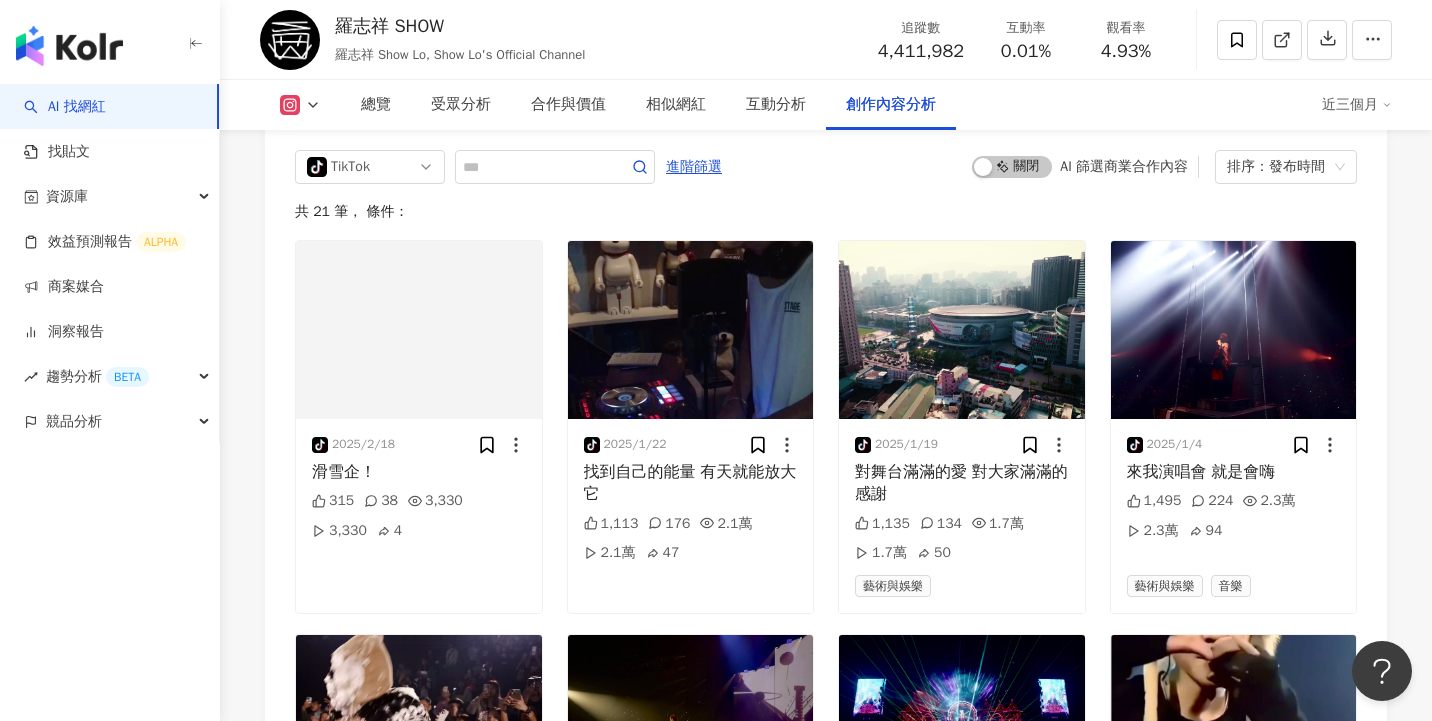 scroll, scrollTop: 5712, scrollLeft: 0, axis: vertical 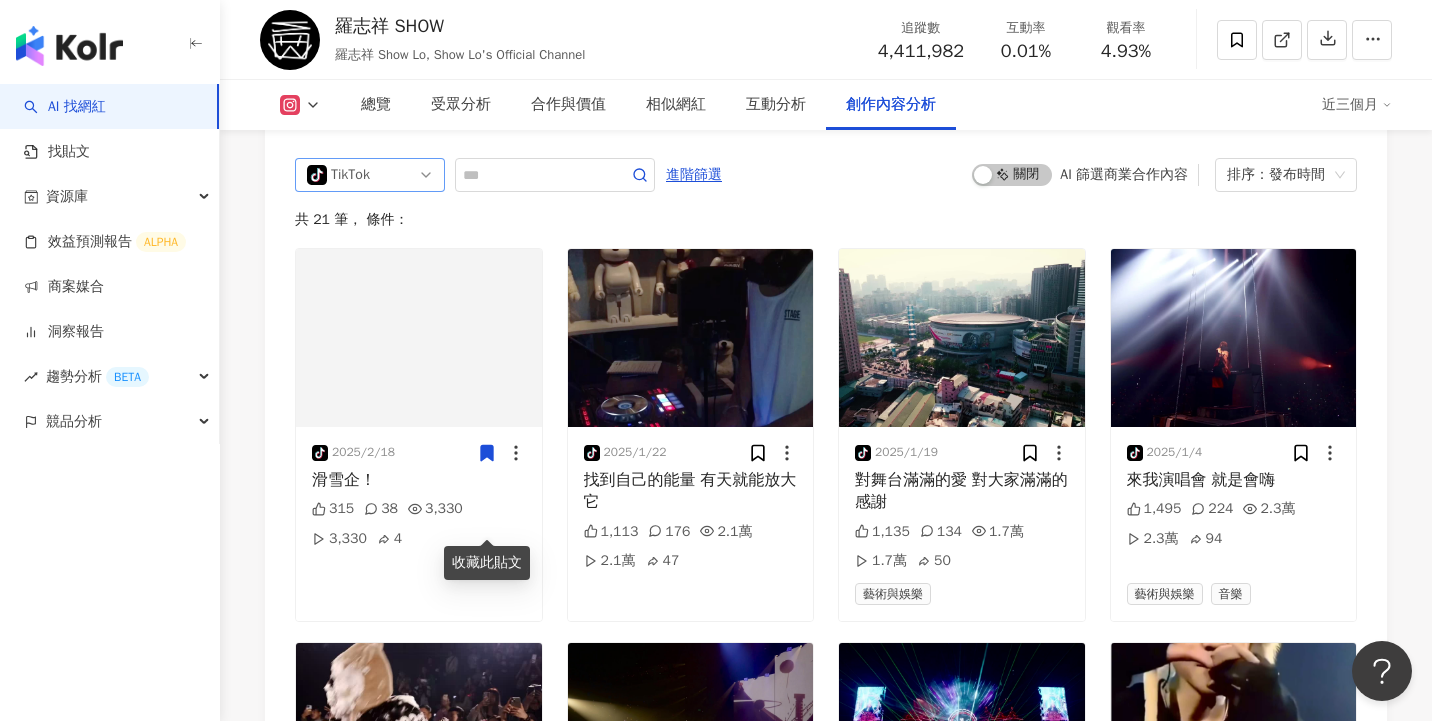 click on "tiktok-icon TikTok" at bounding box center (370, 175) 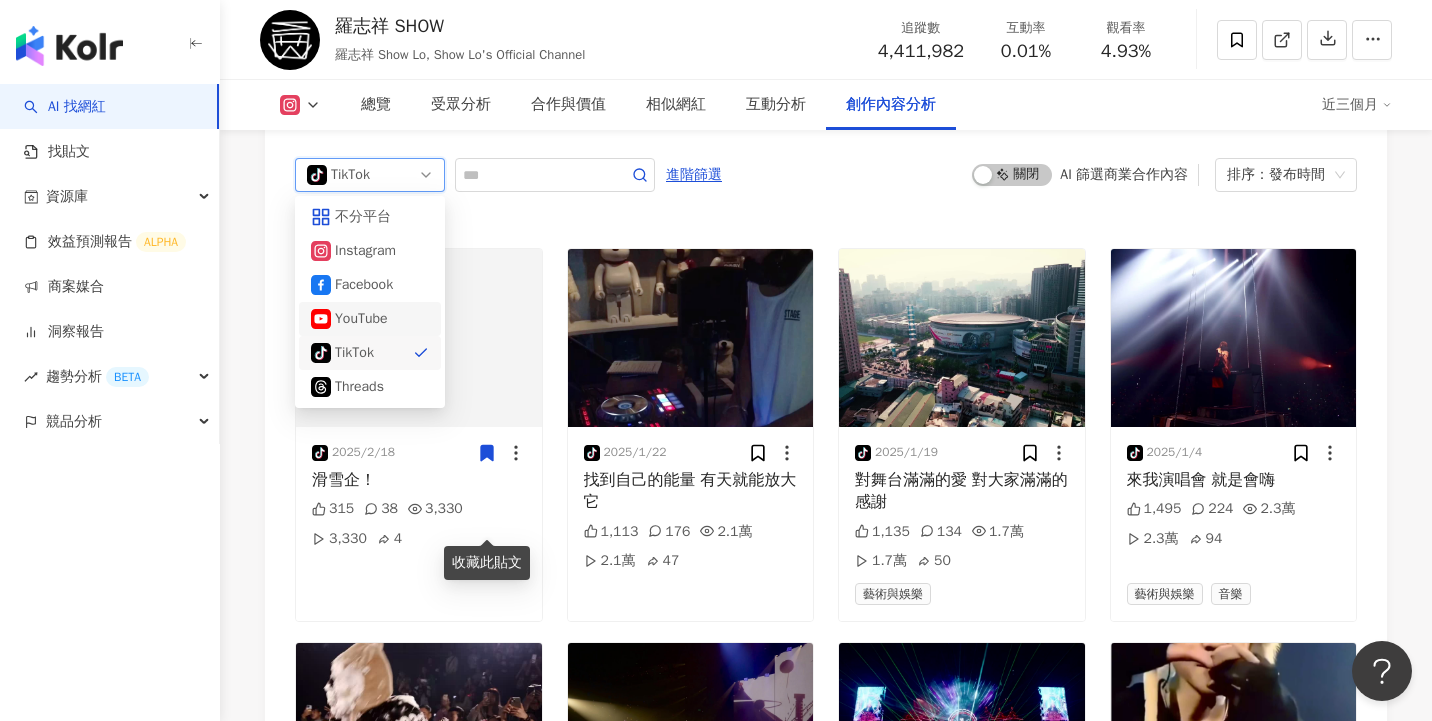 click on "YouTube" at bounding box center [370, 319] 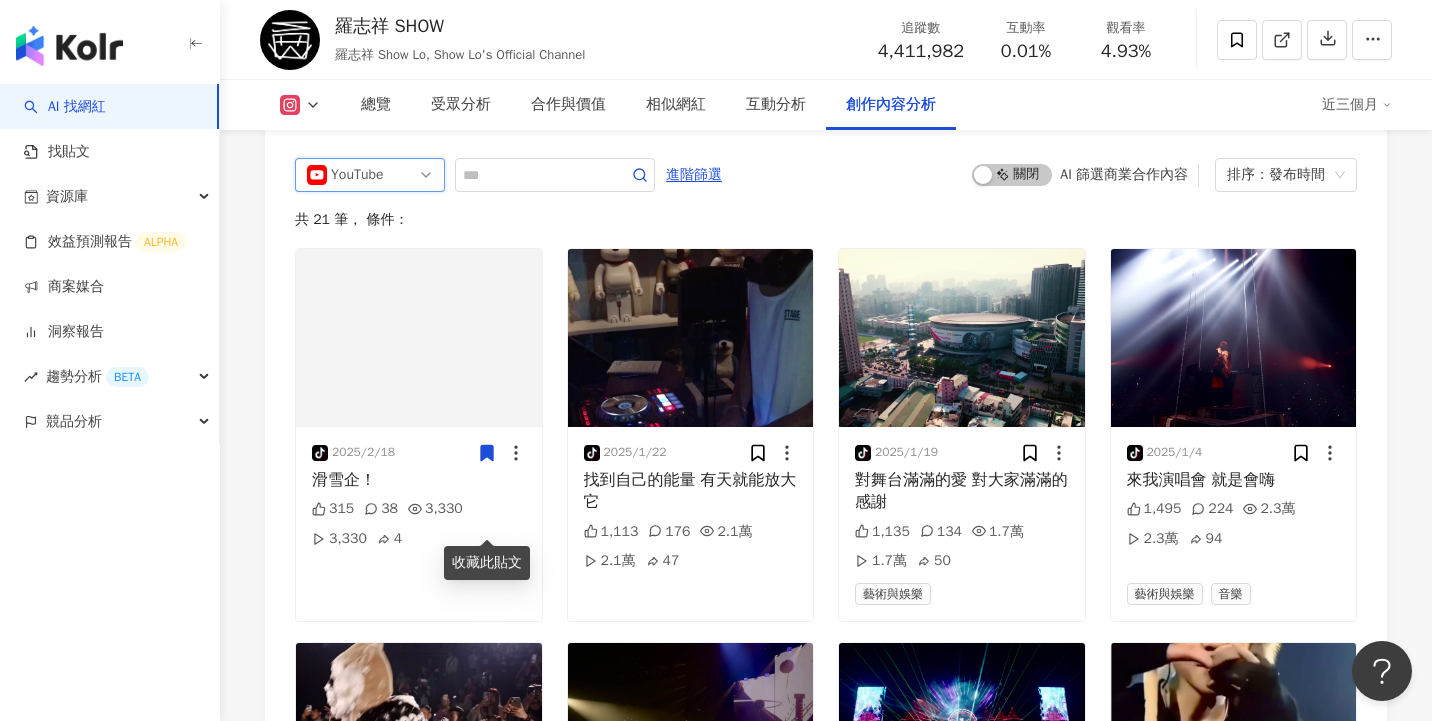 scroll, scrollTop: 5726, scrollLeft: 0, axis: vertical 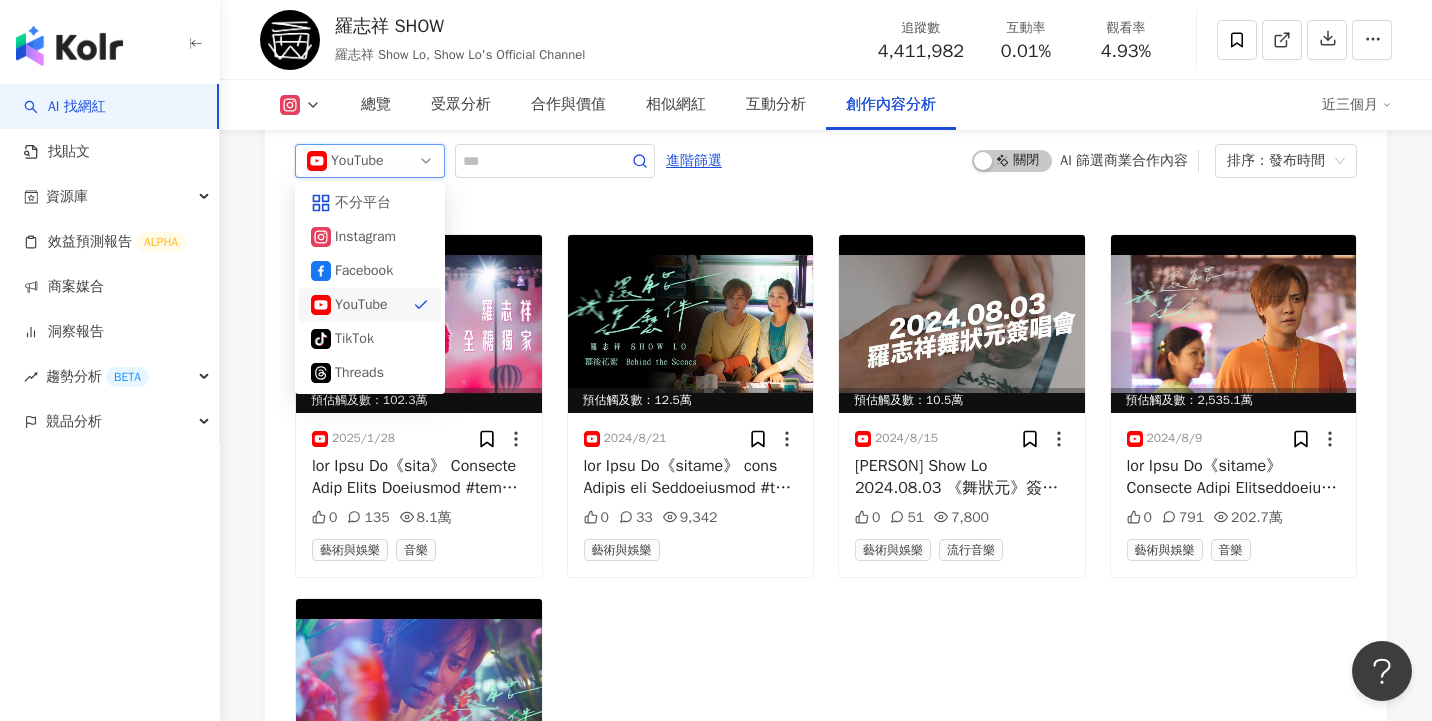 click on "YouTube" at bounding box center [370, 161] 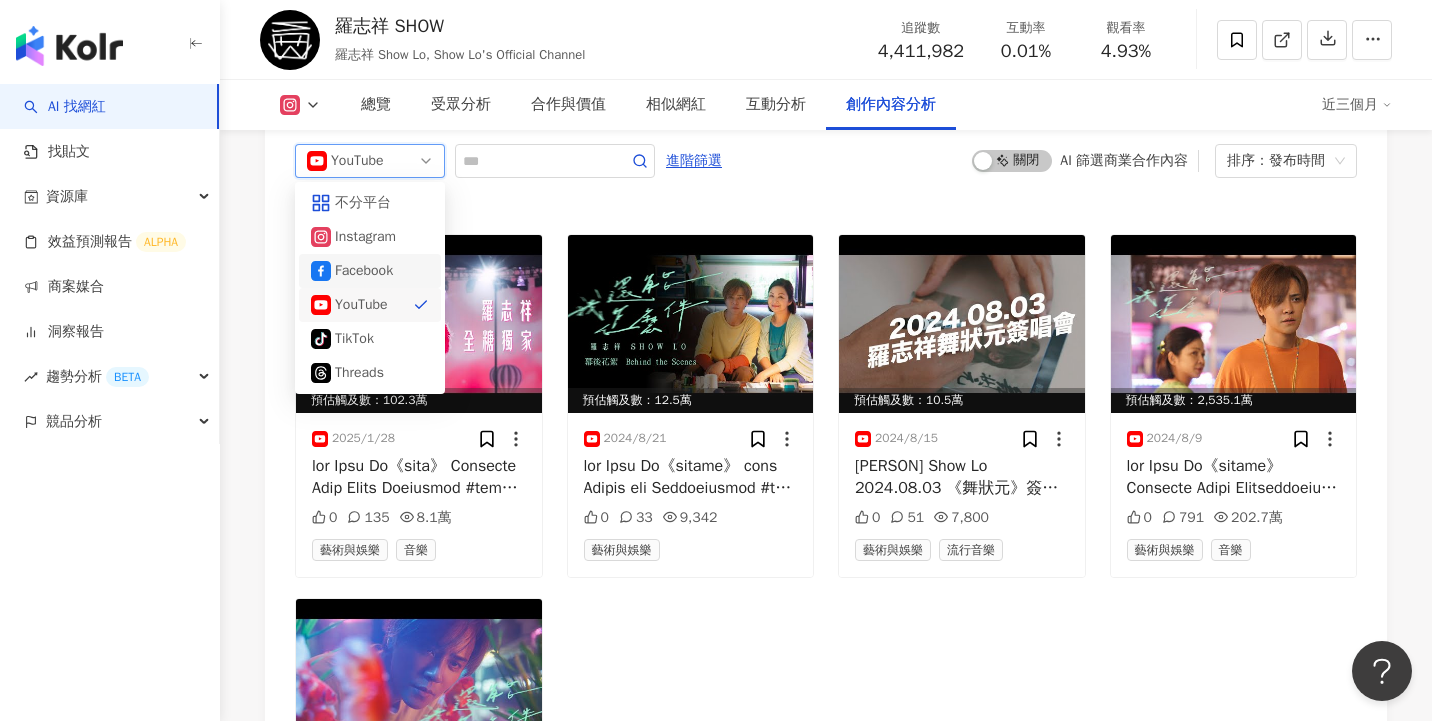click on "Facebook" at bounding box center [367, 271] 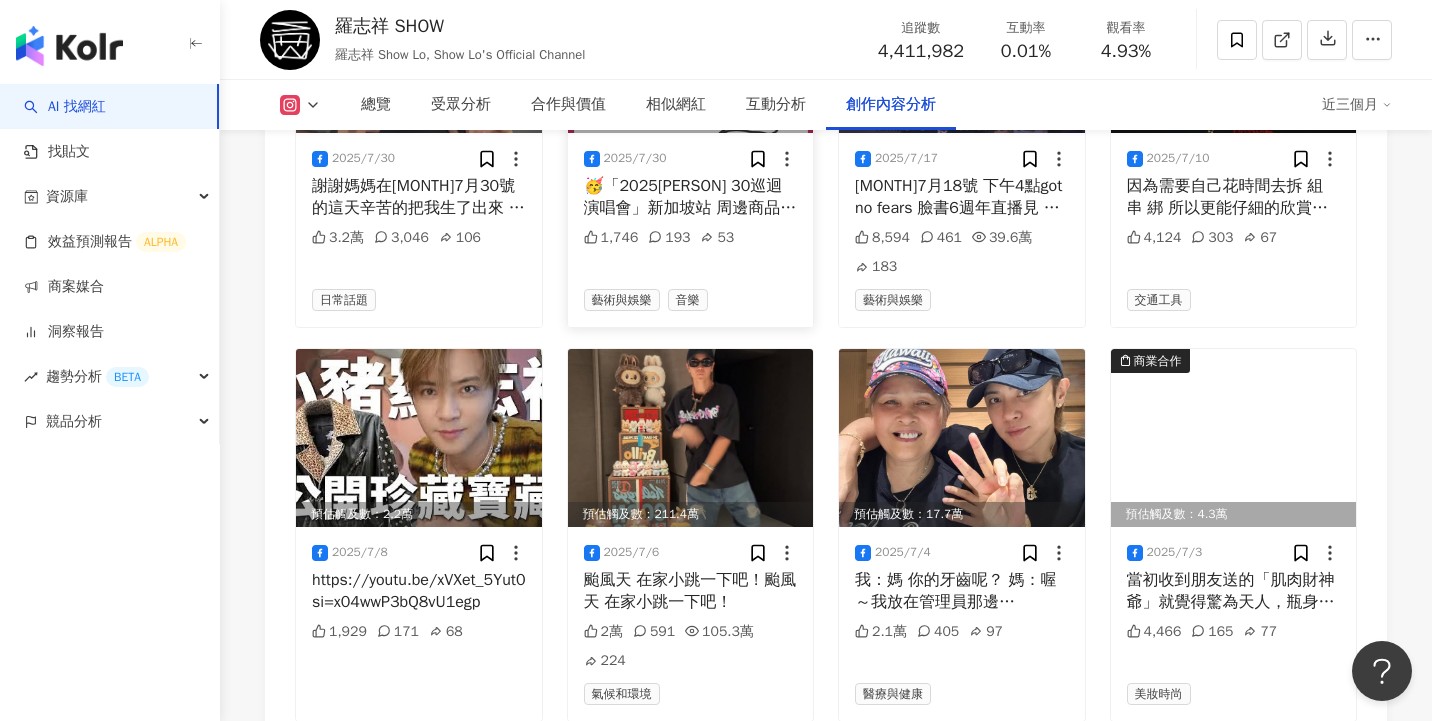 scroll, scrollTop: 5562, scrollLeft: 0, axis: vertical 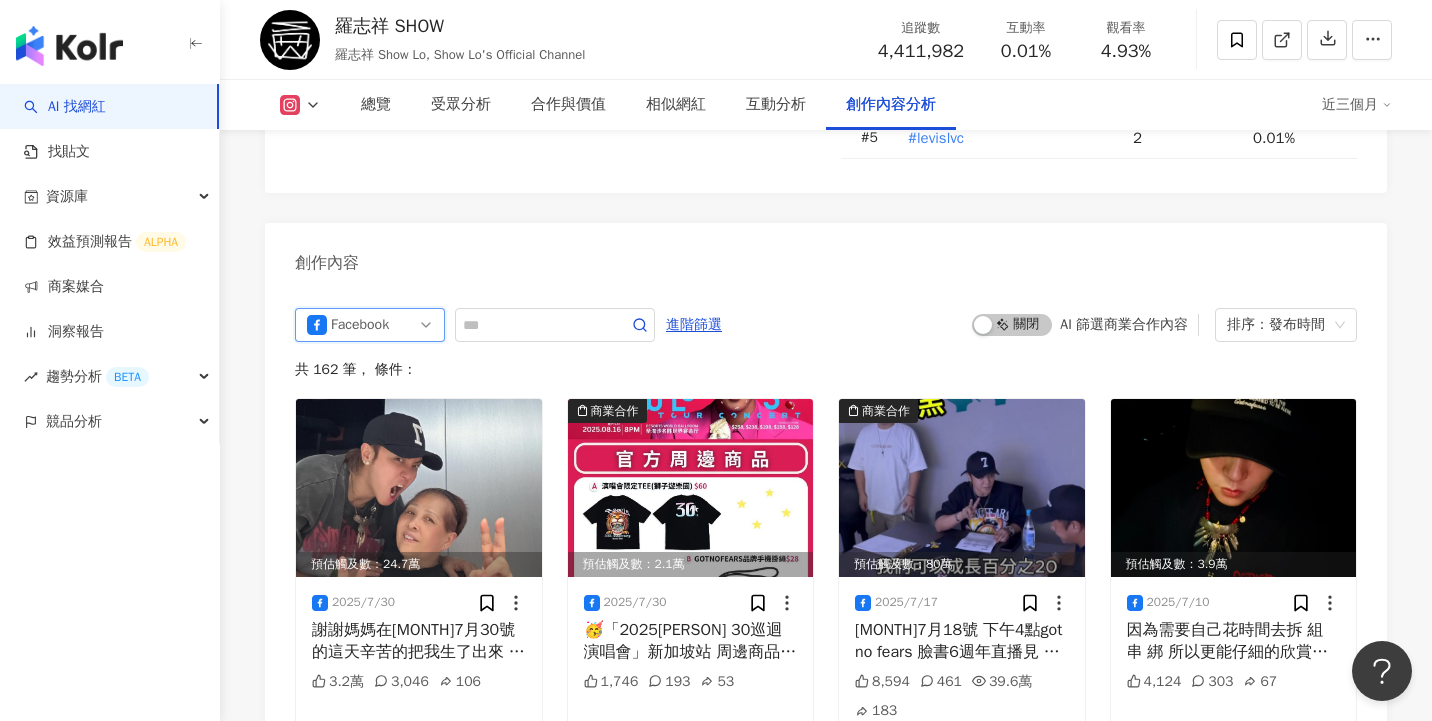 click on "Facebook" at bounding box center (370, 325) 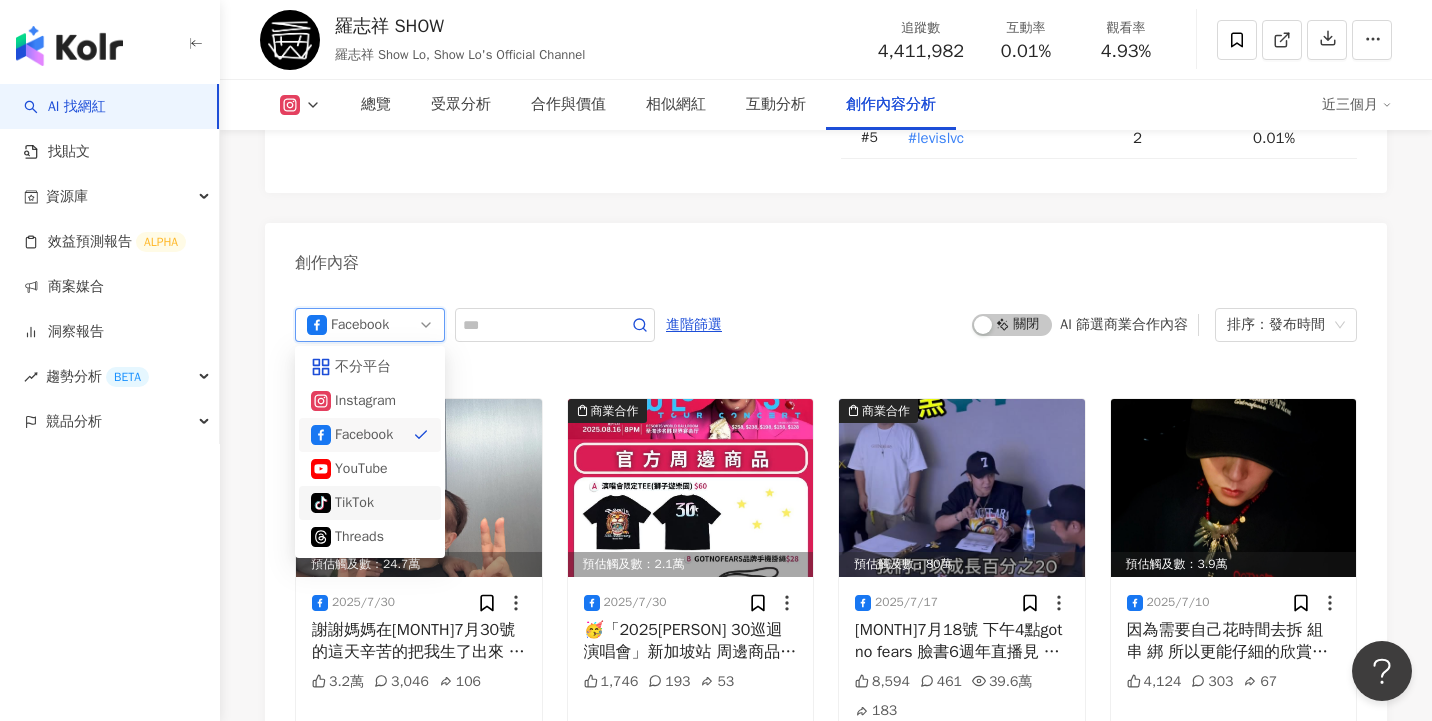 click on "TikTok" at bounding box center [367, 503] 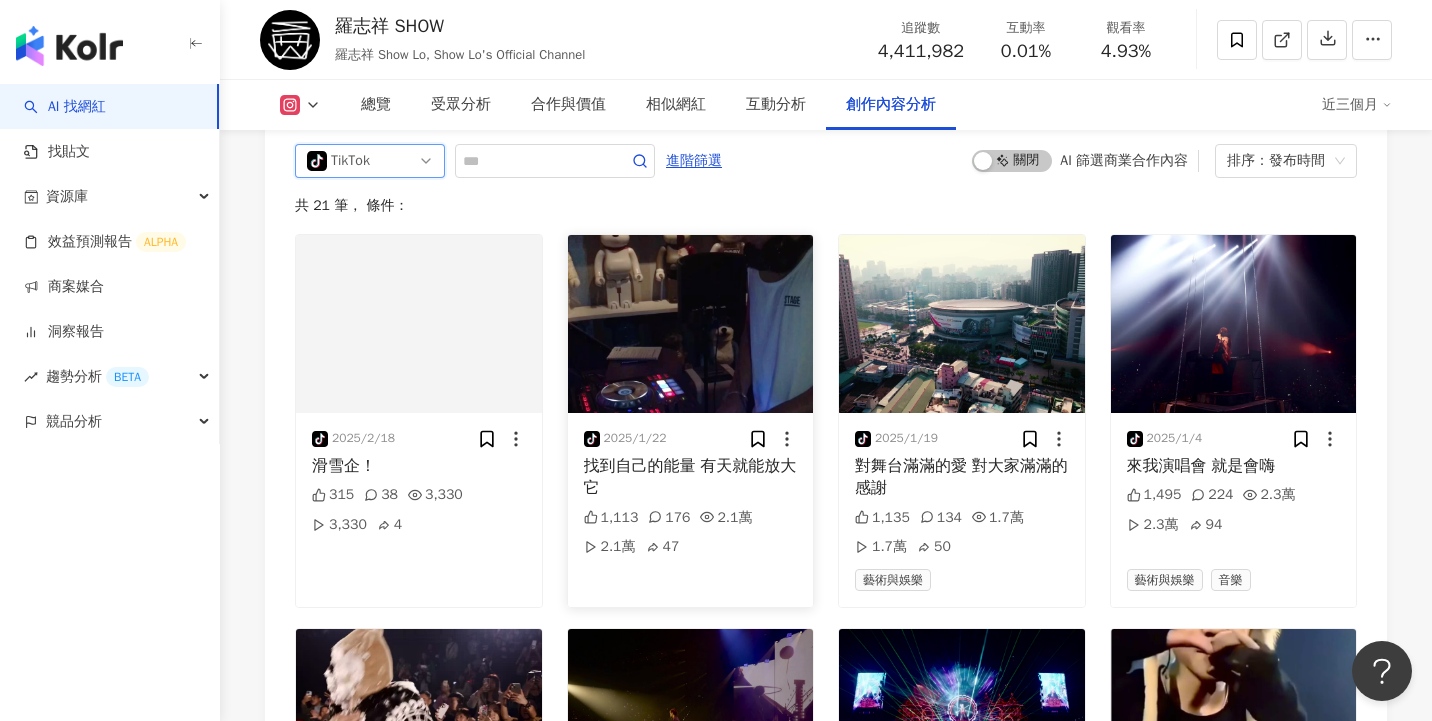 scroll, scrollTop: 5941, scrollLeft: 0, axis: vertical 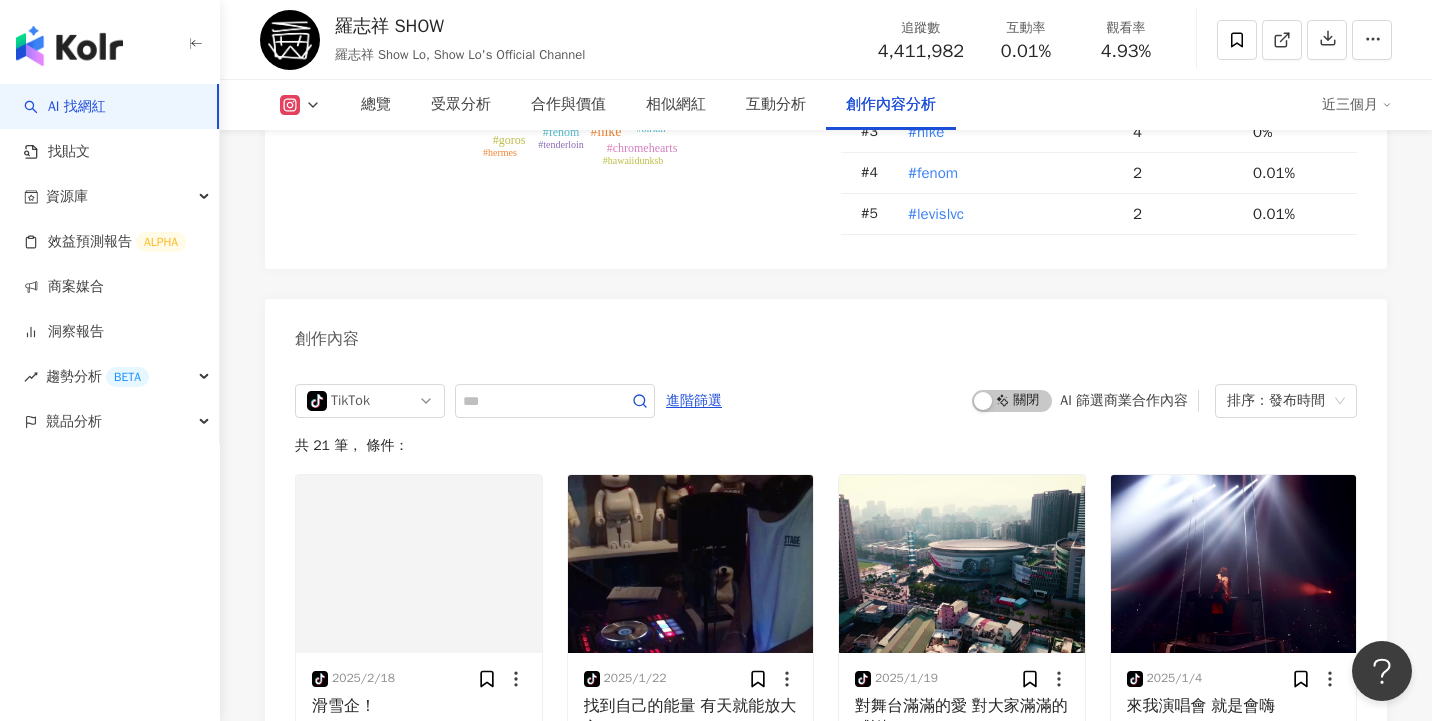 click on "AI 找網紅" at bounding box center [65, 107] 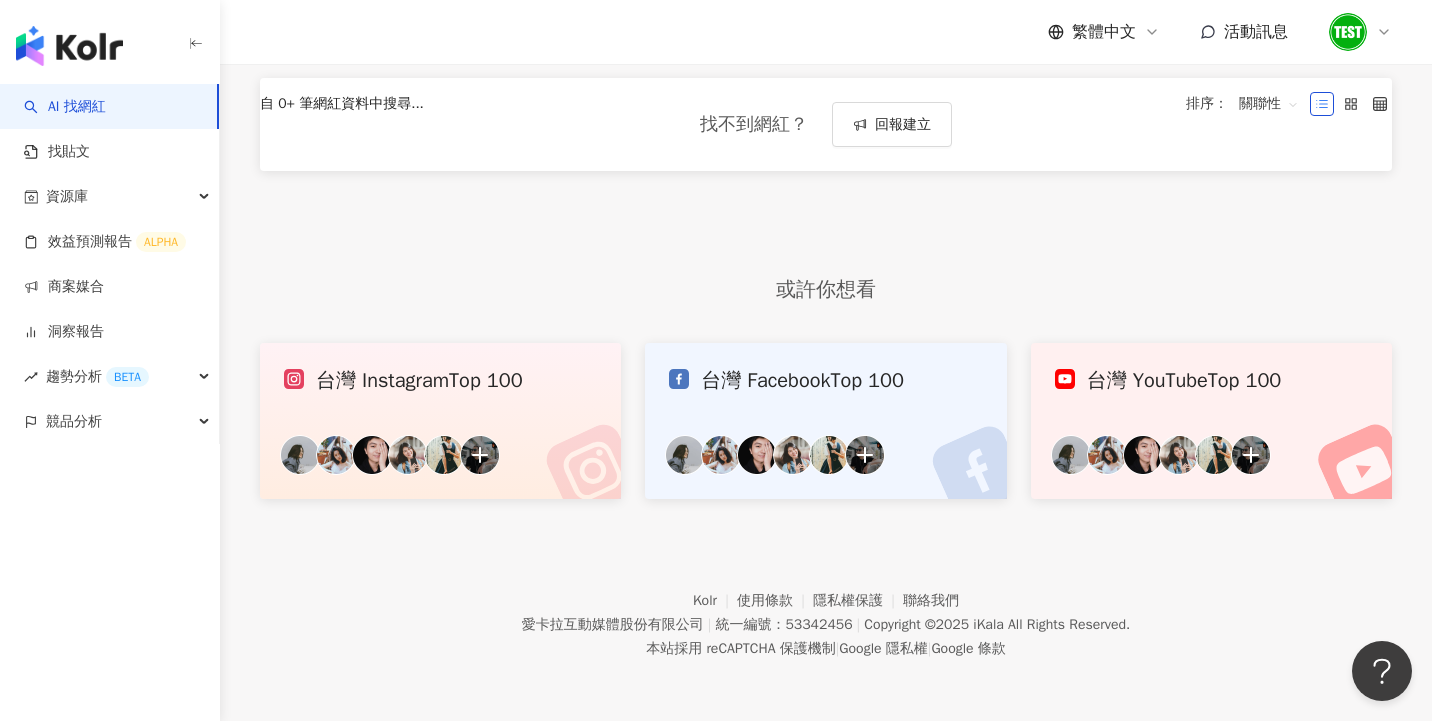 scroll, scrollTop: 0, scrollLeft: 0, axis: both 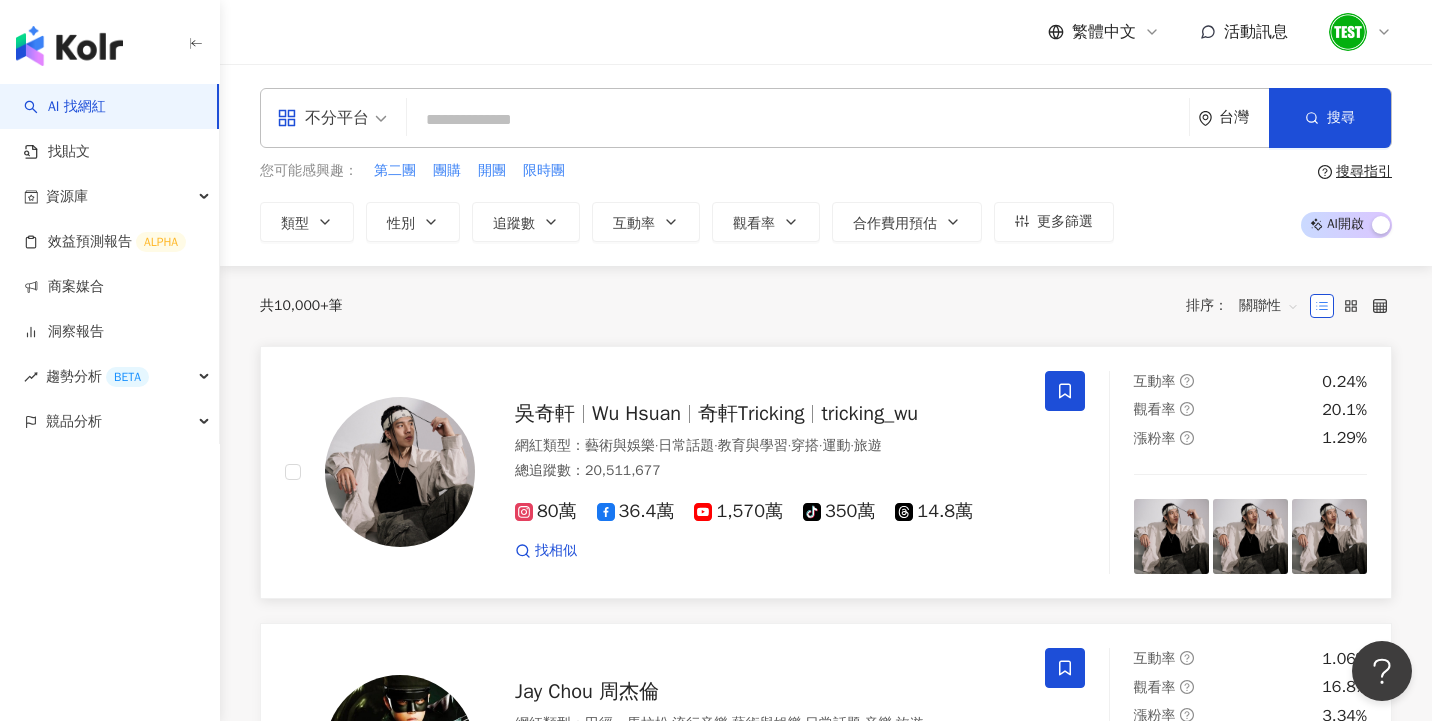 click on "總追蹤數 ： 20,511,677" at bounding box center [768, 471] 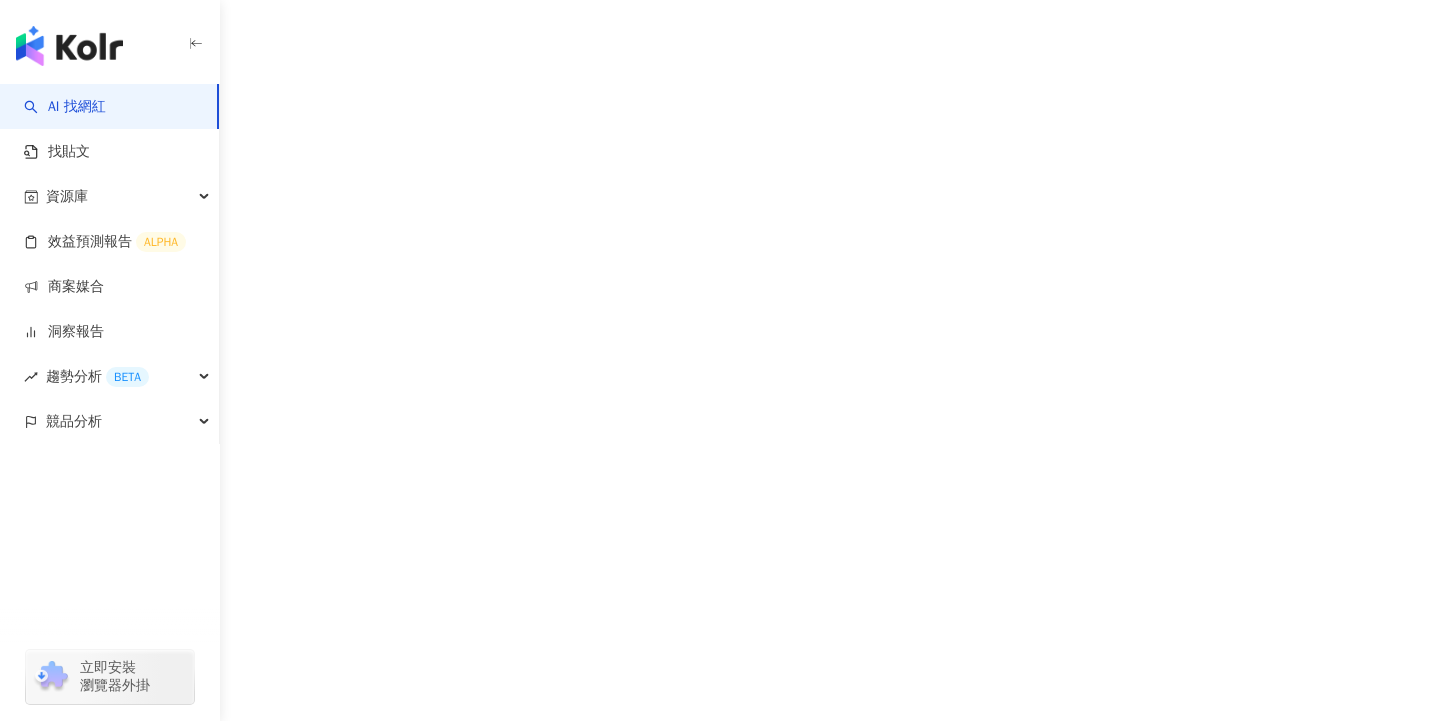 scroll, scrollTop: 0, scrollLeft: 0, axis: both 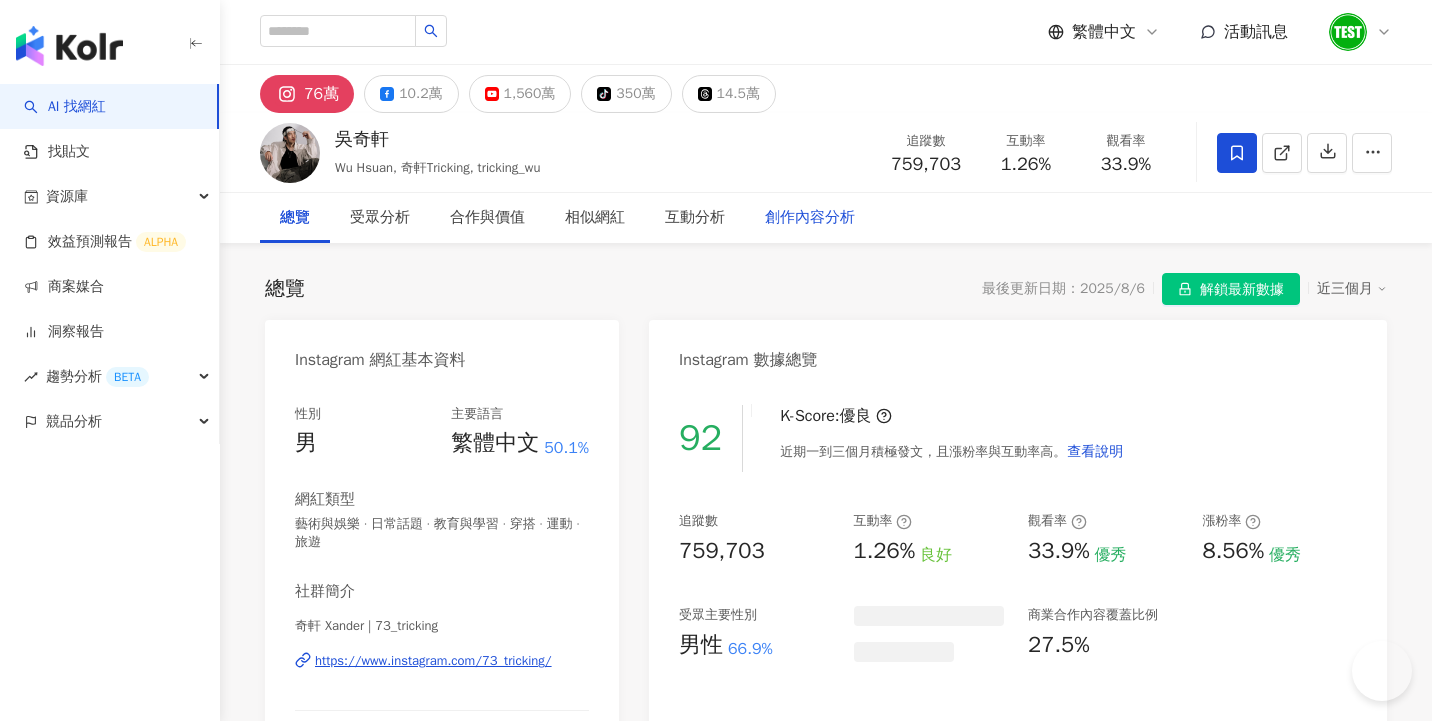click on "創作內容分析" at bounding box center (810, 218) 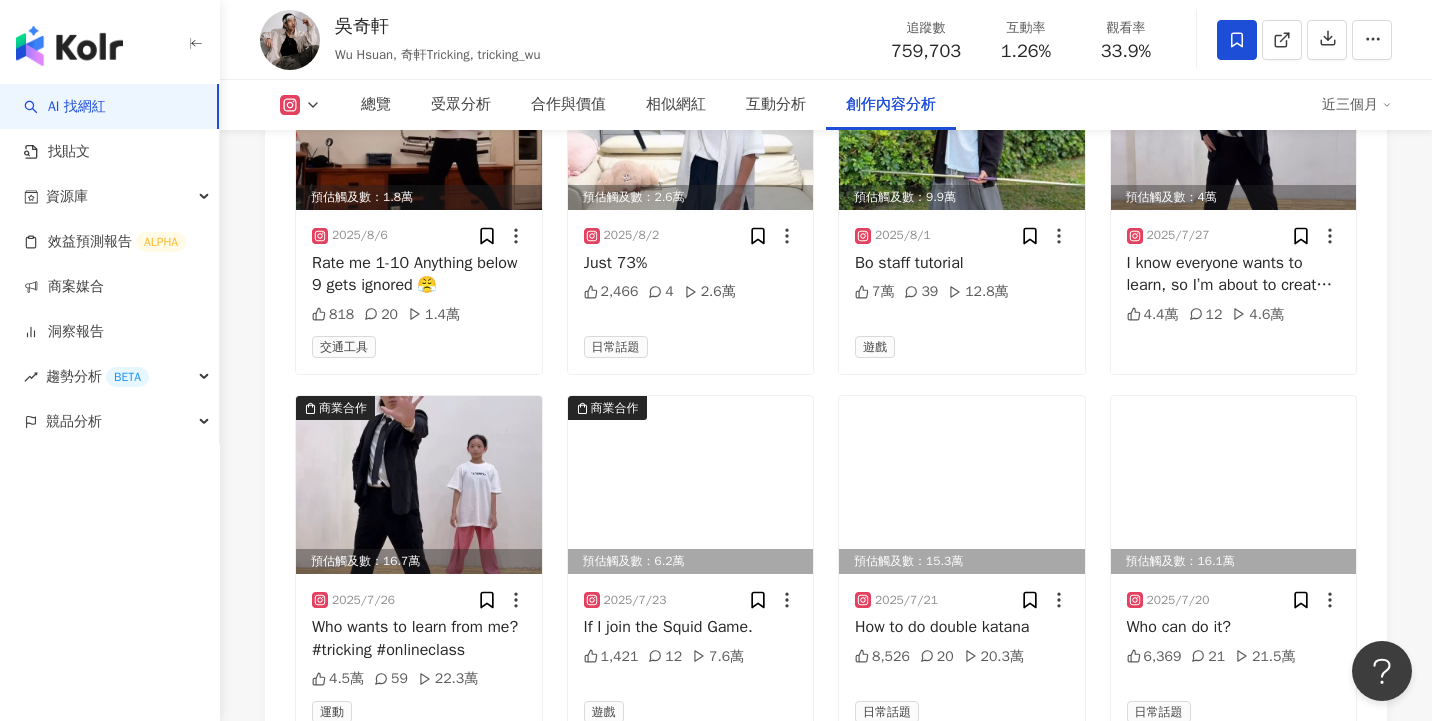 scroll, scrollTop: 6145, scrollLeft: 0, axis: vertical 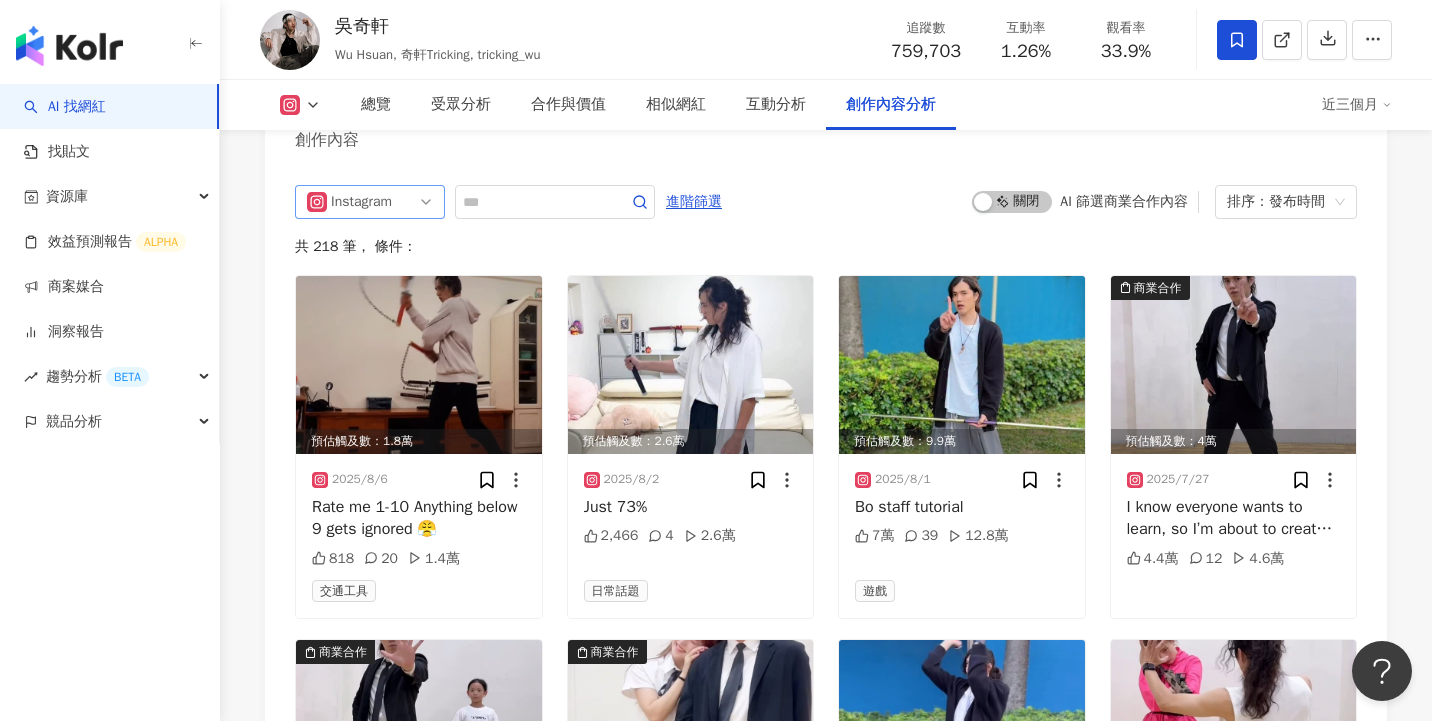 click on "Instagram" at bounding box center (370, 202) 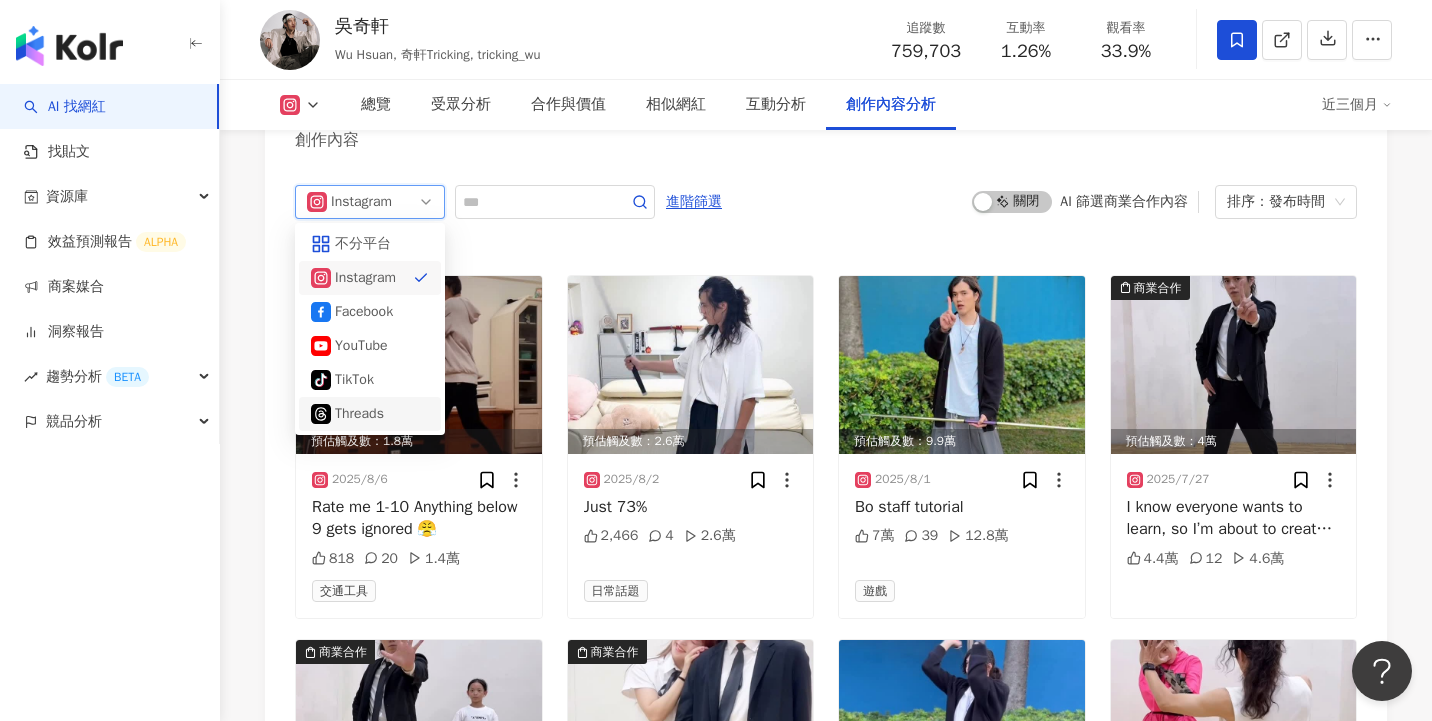 click on "Threads" at bounding box center [367, 414] 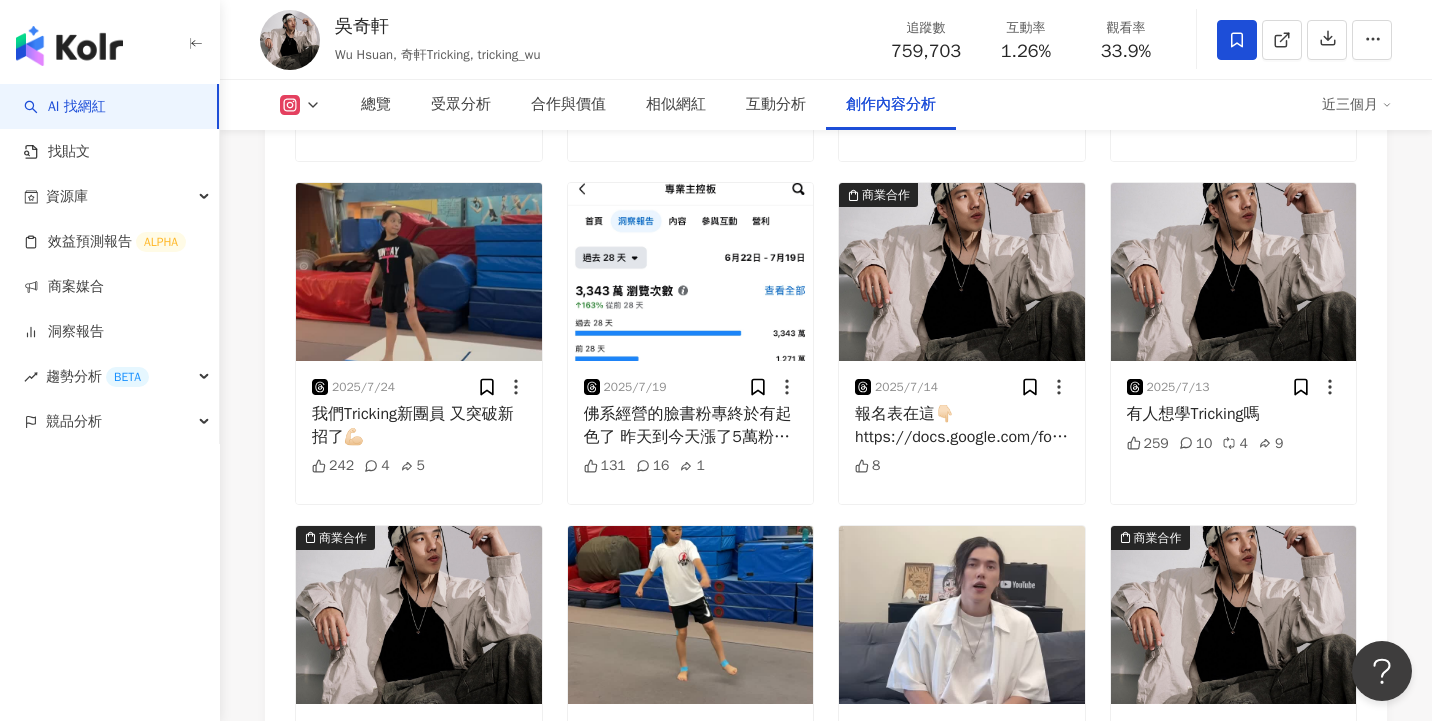 scroll, scrollTop: 6685, scrollLeft: 0, axis: vertical 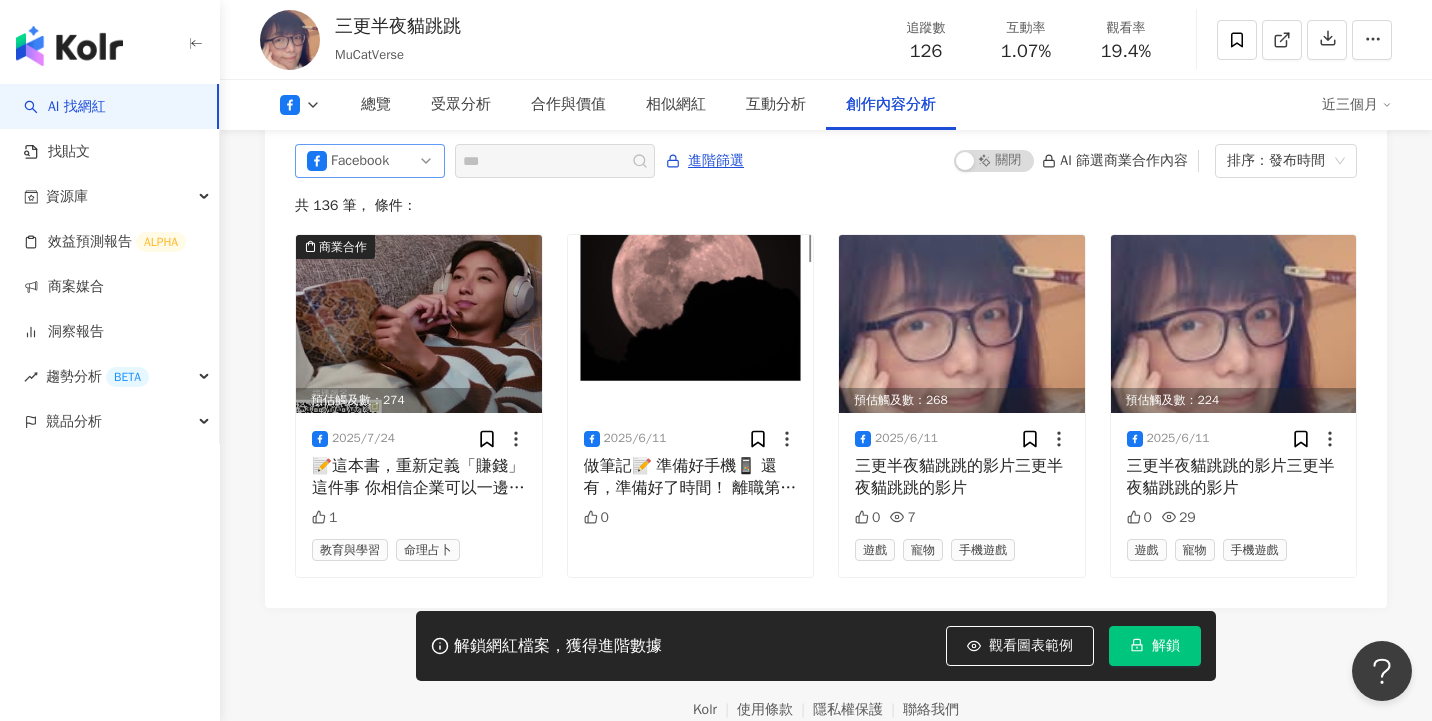 click on "Facebook" at bounding box center [370, 161] 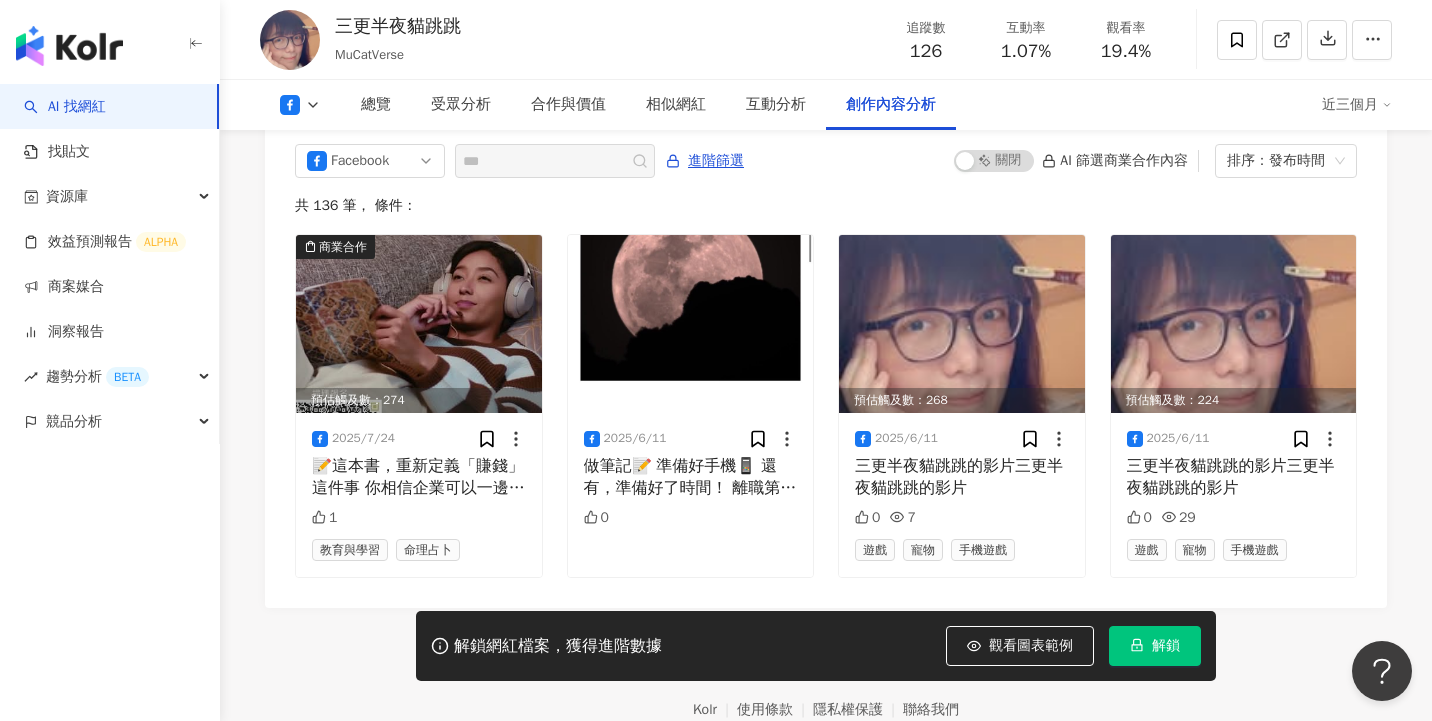 click on "Facebook ig fb threads 不分平台 Instagram Facebook Threads 進階篩選 啟動 關閉 AI 篩選商業合作內容 排序：發布時間 共 136 筆 ，   條件： 商業合作 預估觸及數：274 2025/7/24 📝這本書，重新定義「賺錢」這件事
你相信企業可以一邊賺錢、一邊做好事嗎？
這不是童話，而是B型企業正在做的事。
不只是「賺得多」，更是「活得對」。
7/26(六)晚上8:30-9:30，歡迎來「月光書房」聽這本書——《企業進化》，認識這個讓世界變得更好的商業方式。
🖥 線上直播場
📅 7/26(六)晚上 8:30-9:30
👉 報名在這裡：https://reurl.cc/yArkqy
歡迎你一起來重新定義什麼叫「成功的企業」🌱
https://youtube.com/shorts/Idxyt2uH7hA 1 教育與學習 命理占卜 2025/6/11 0 預估觸及數：268 2025/6/11 三更半夜貓跳跳的影片三更半夜貓跳跳的影片 0 7 遊戲 寵物 手機遊戲 預估觸及數：224 2025/6/11 0 29 遊戲 寵物 手機遊戲" at bounding box center (826, 361) 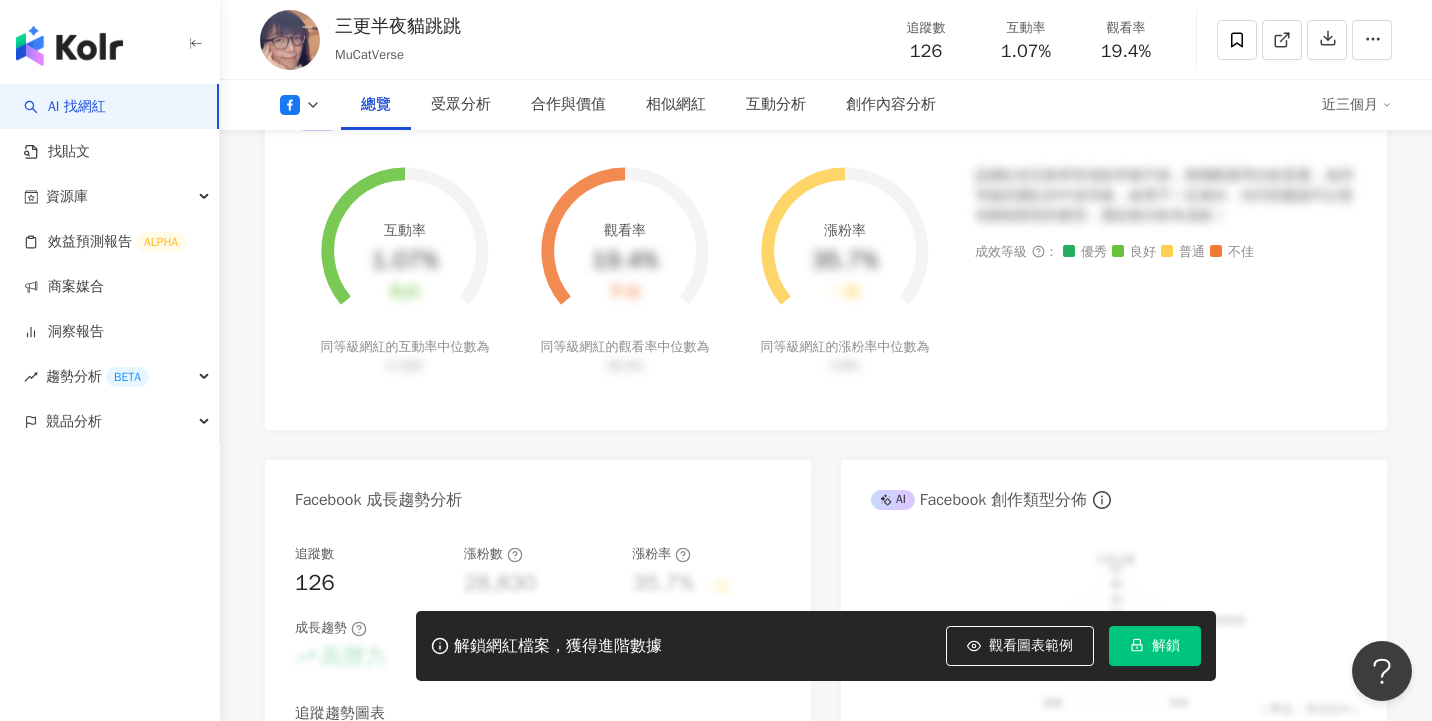 scroll, scrollTop: 0, scrollLeft: 0, axis: both 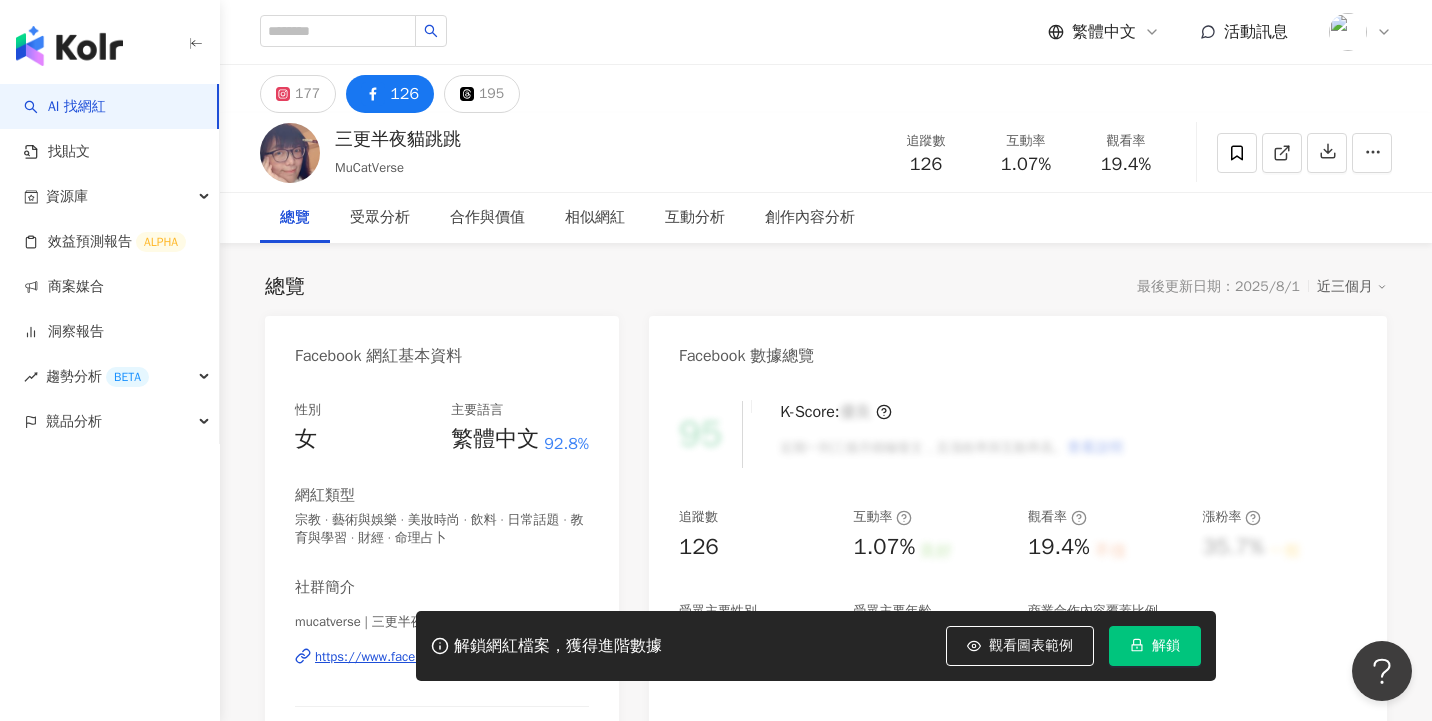 click 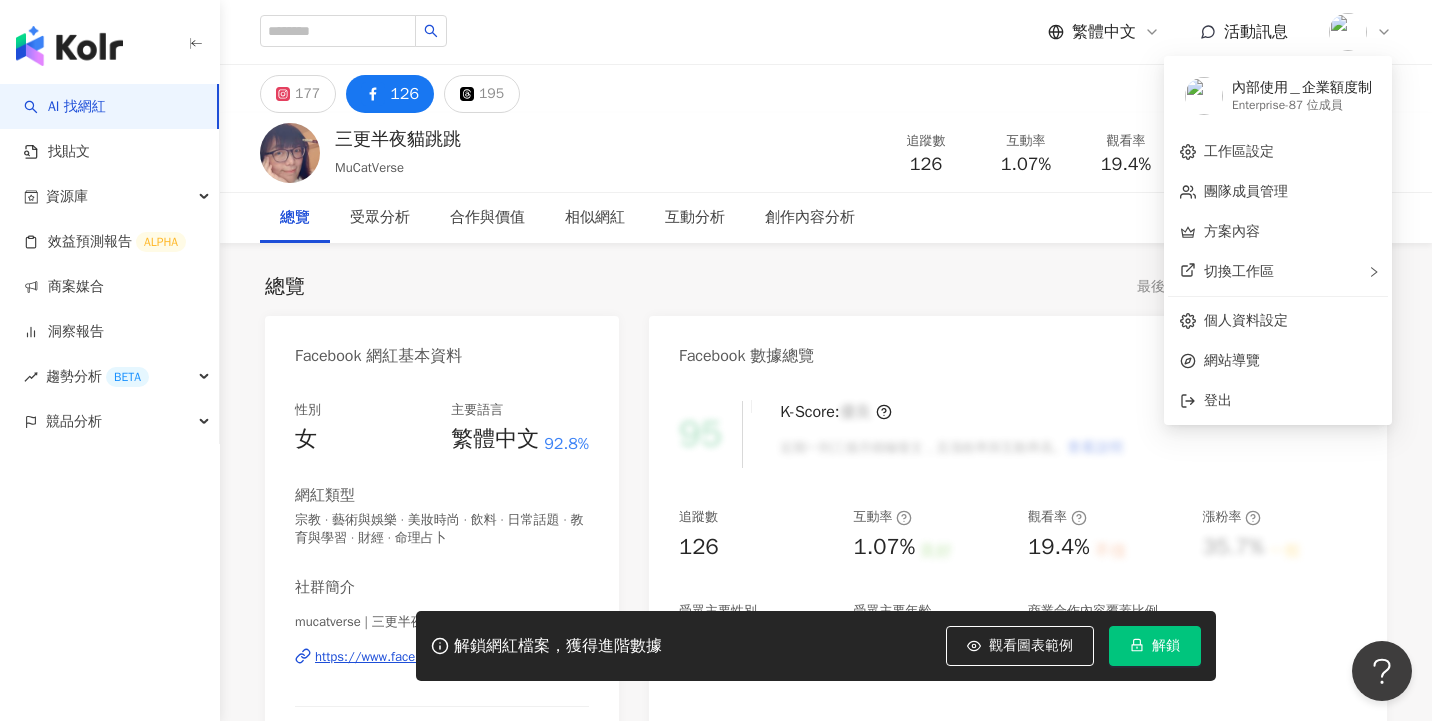 click 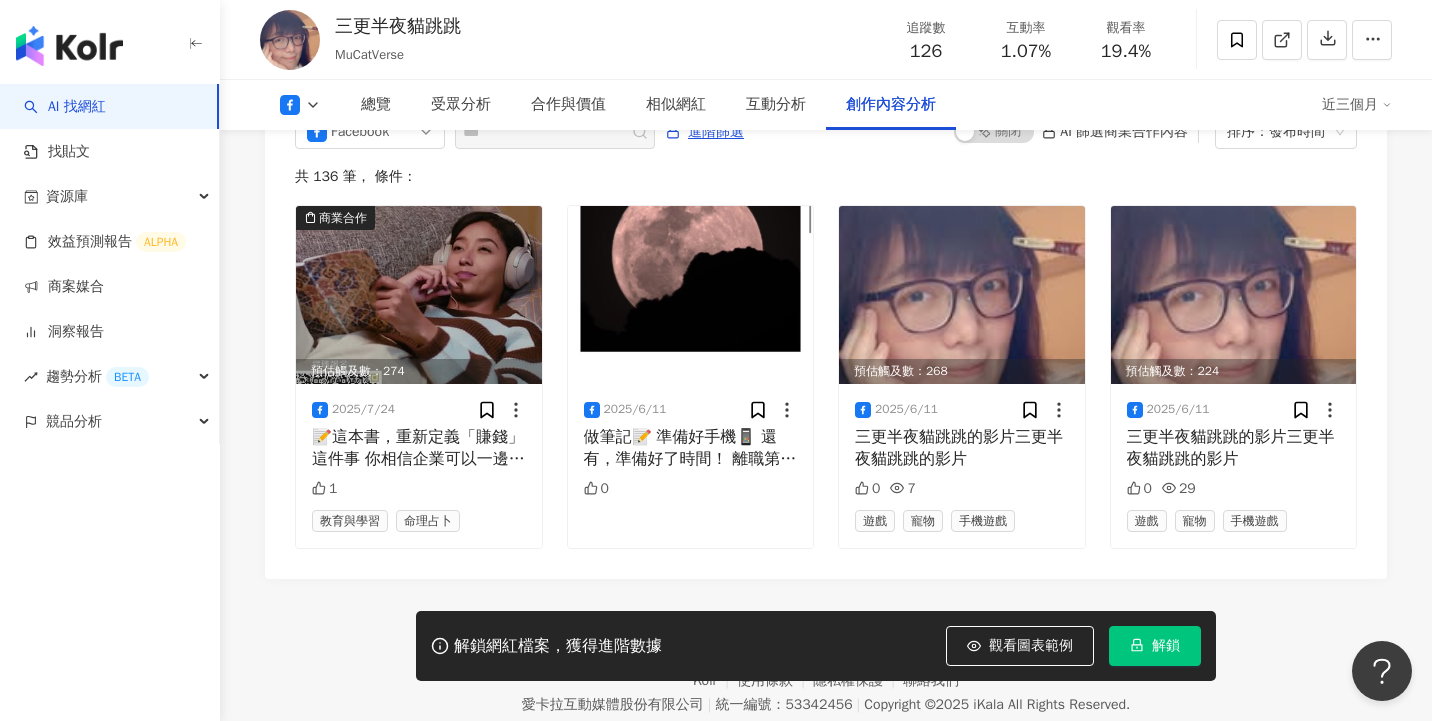 scroll, scrollTop: 5479, scrollLeft: 0, axis: vertical 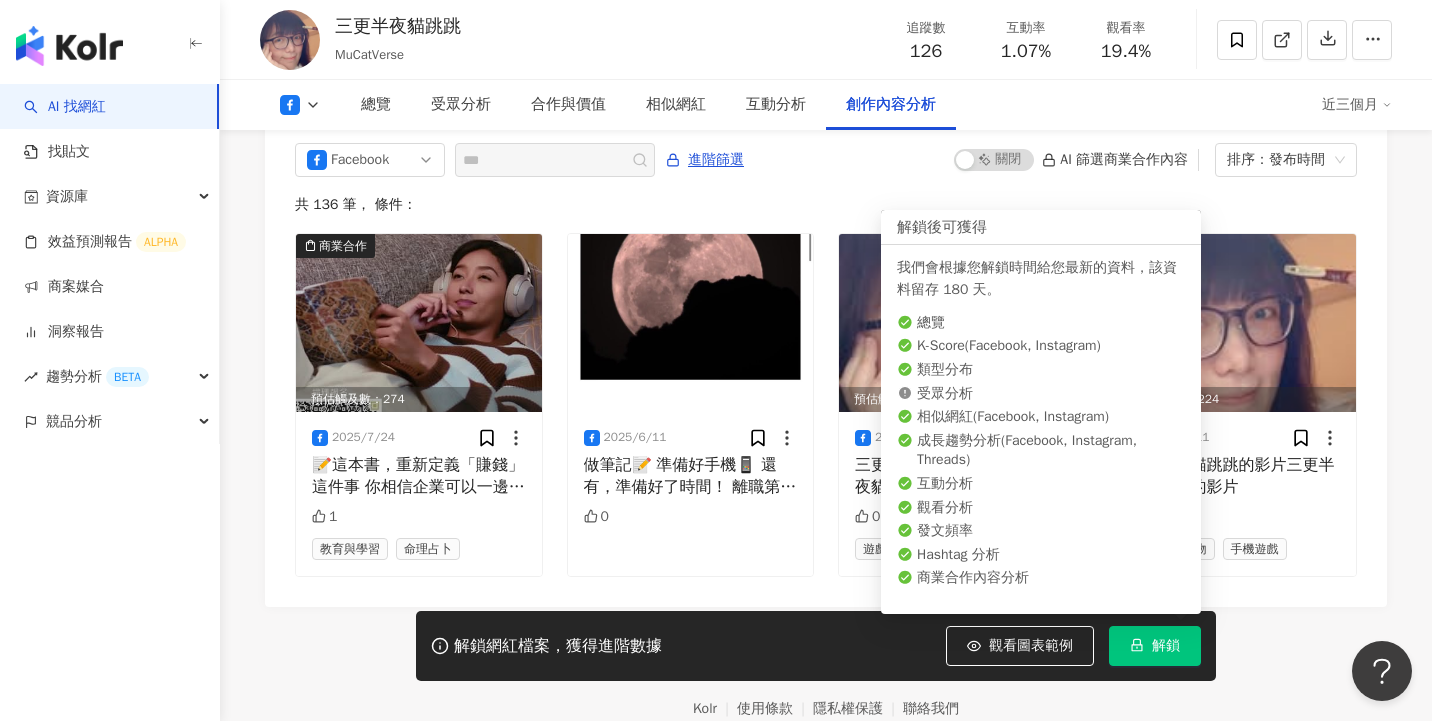 click on "解鎖" at bounding box center [1166, 646] 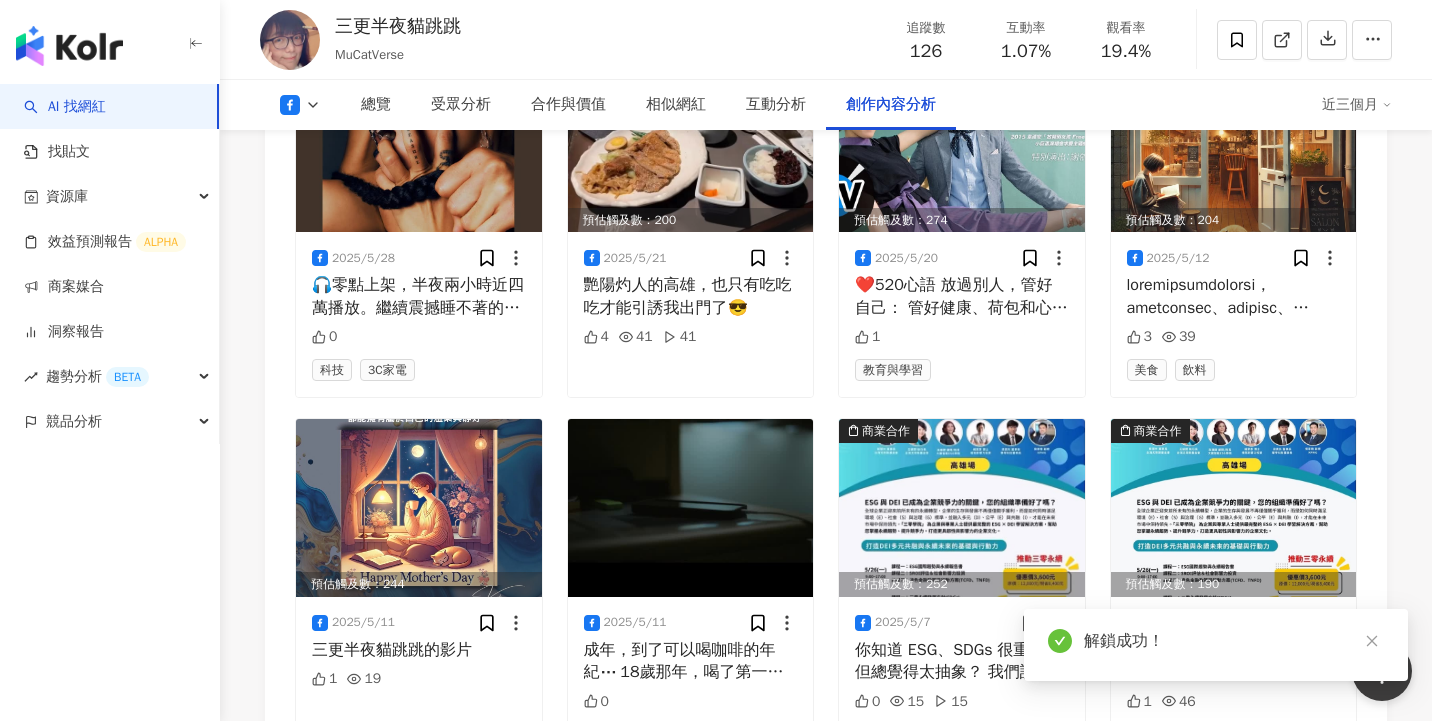 scroll, scrollTop: 6215, scrollLeft: 0, axis: vertical 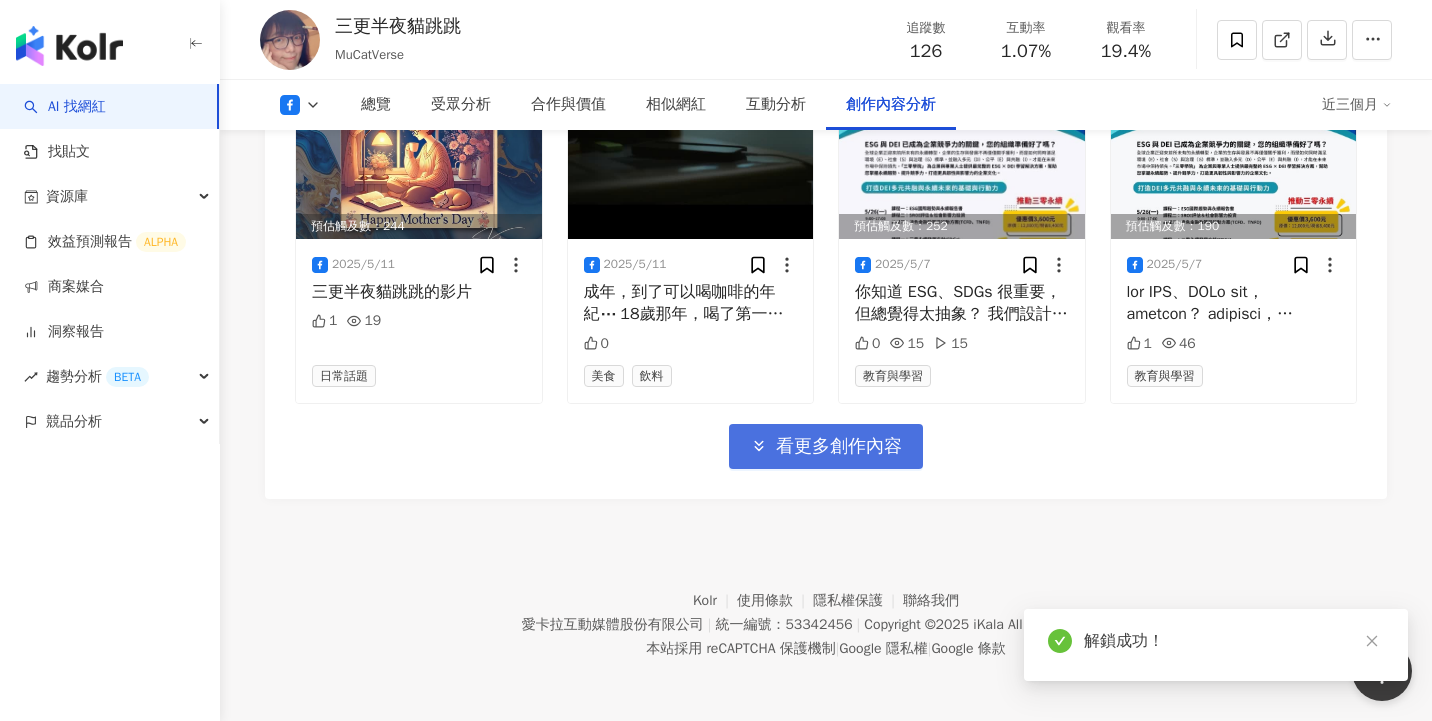 click on "看更多創作內容" at bounding box center (839, 447) 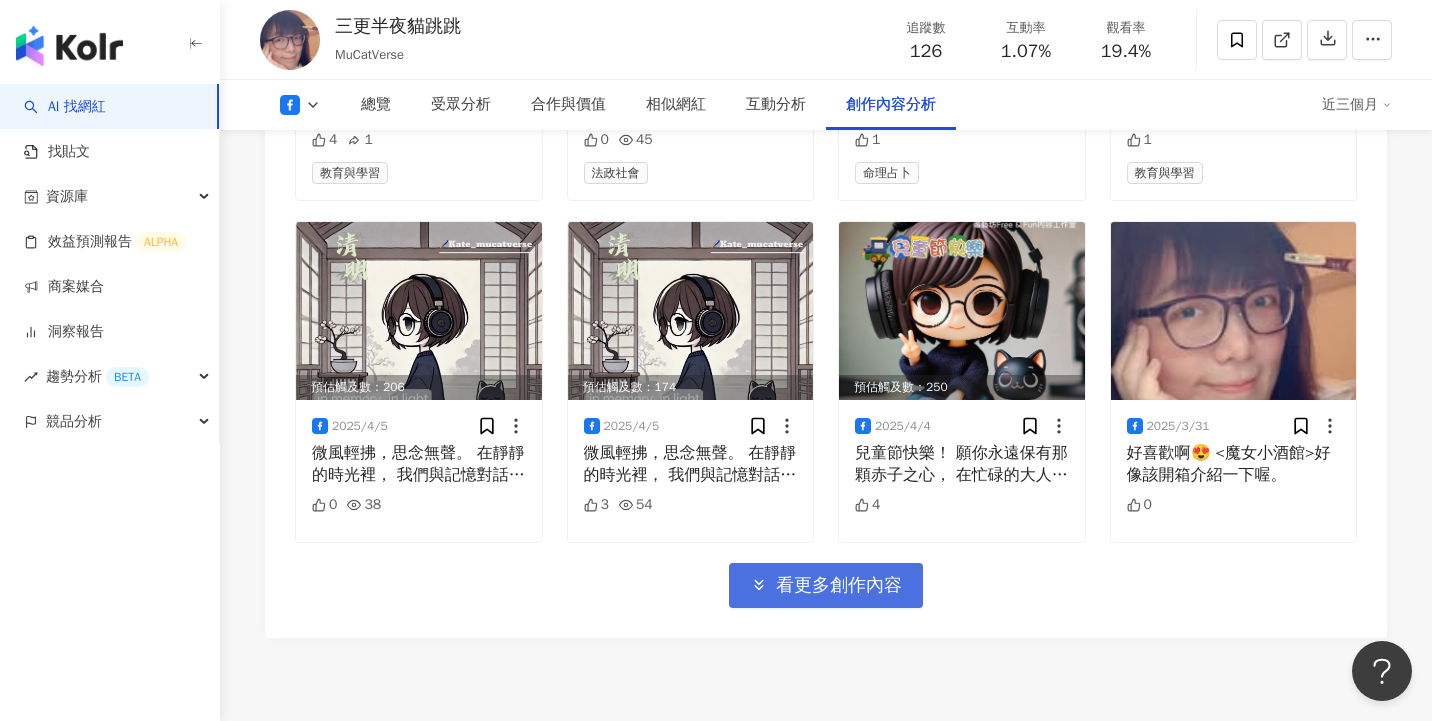 scroll, scrollTop: 7257, scrollLeft: 0, axis: vertical 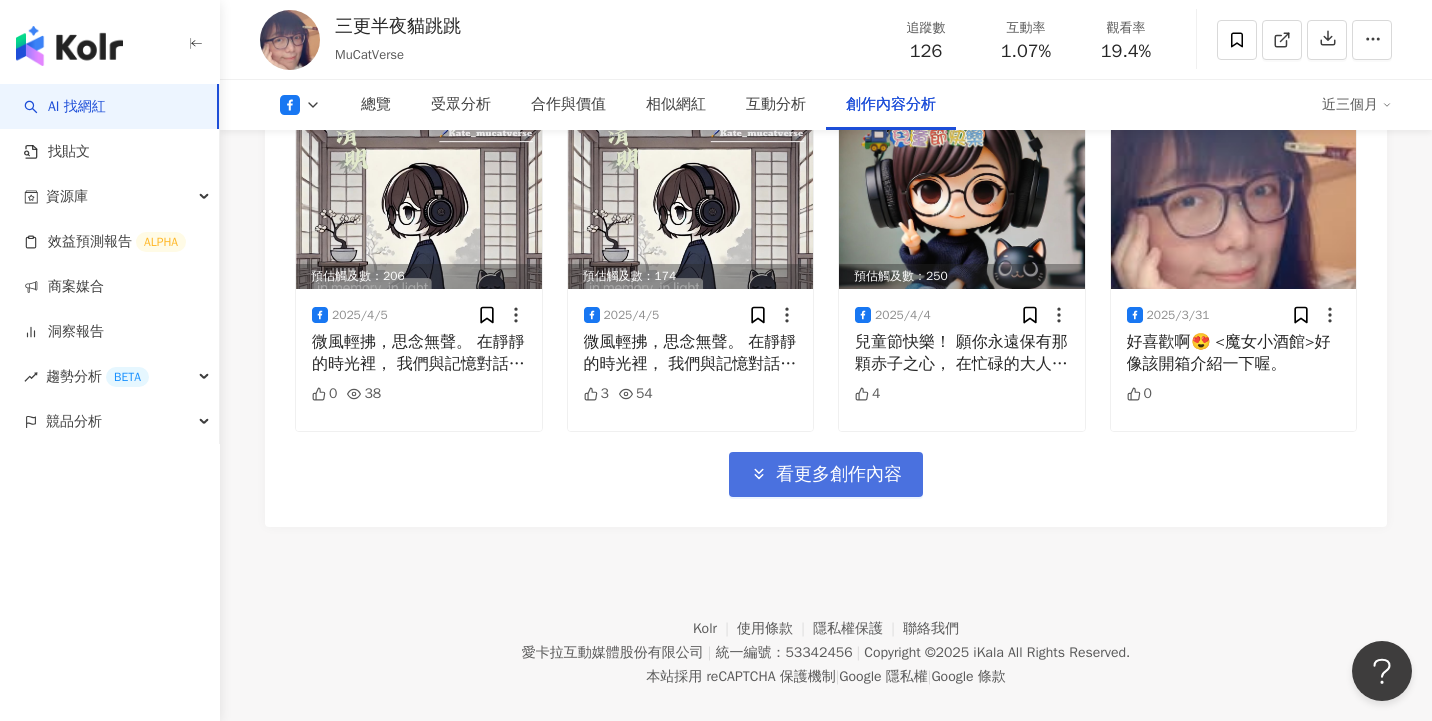 click on "看更多創作內容" at bounding box center [839, 475] 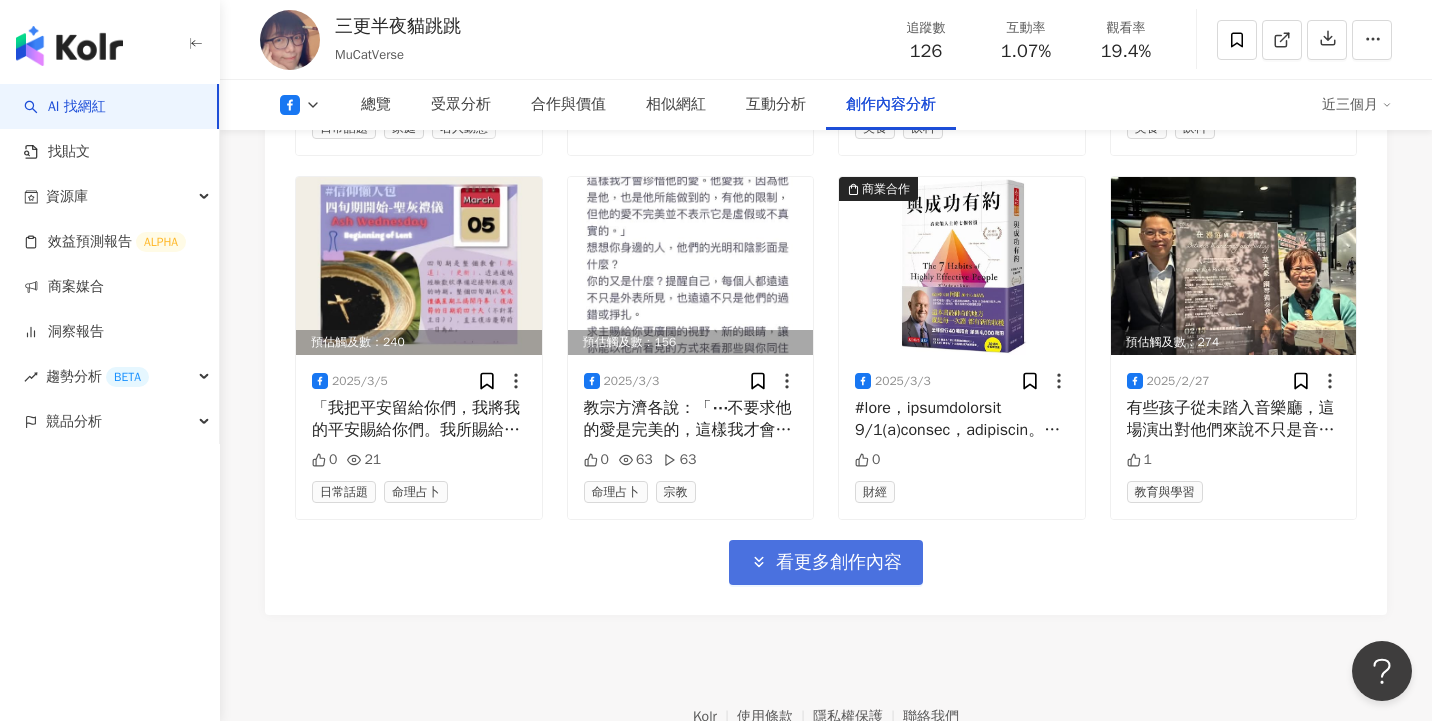 scroll, scrollTop: 8289, scrollLeft: 0, axis: vertical 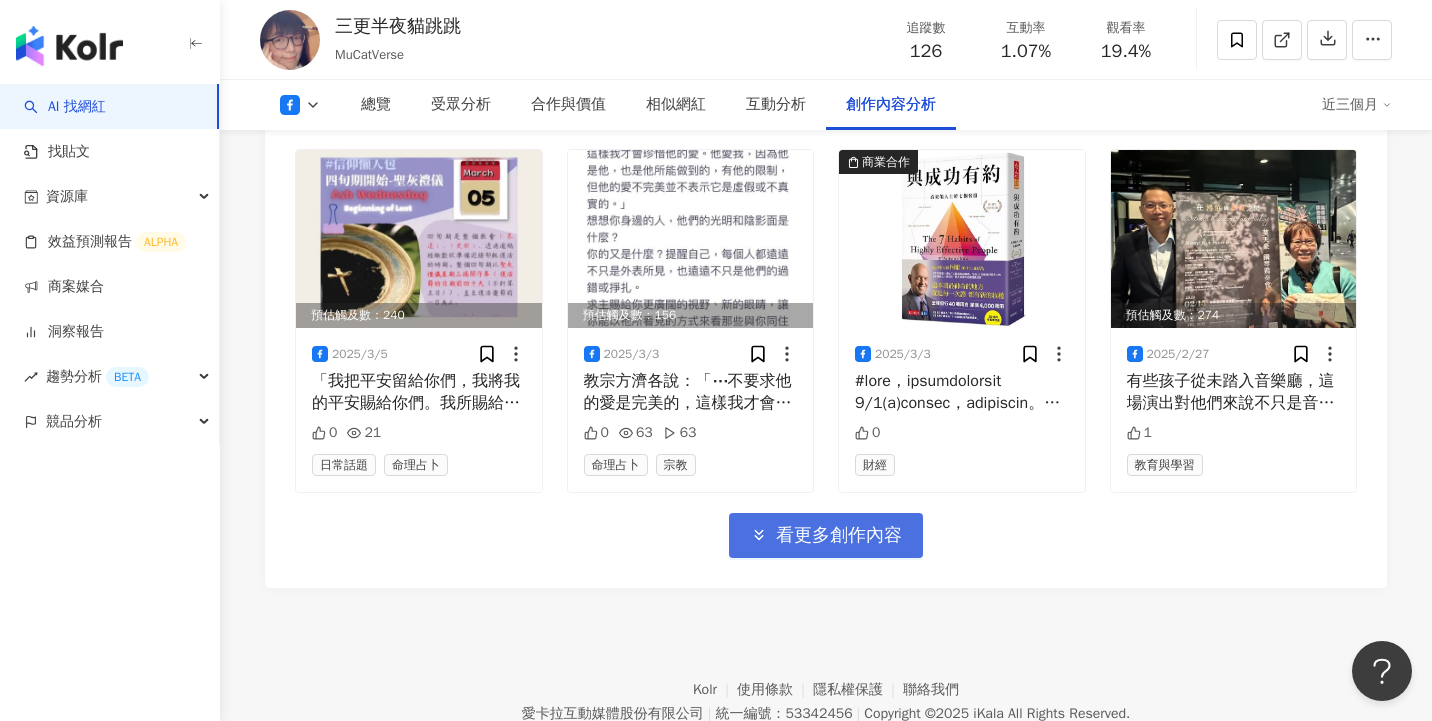click on "看更多創作內容" at bounding box center (839, 536) 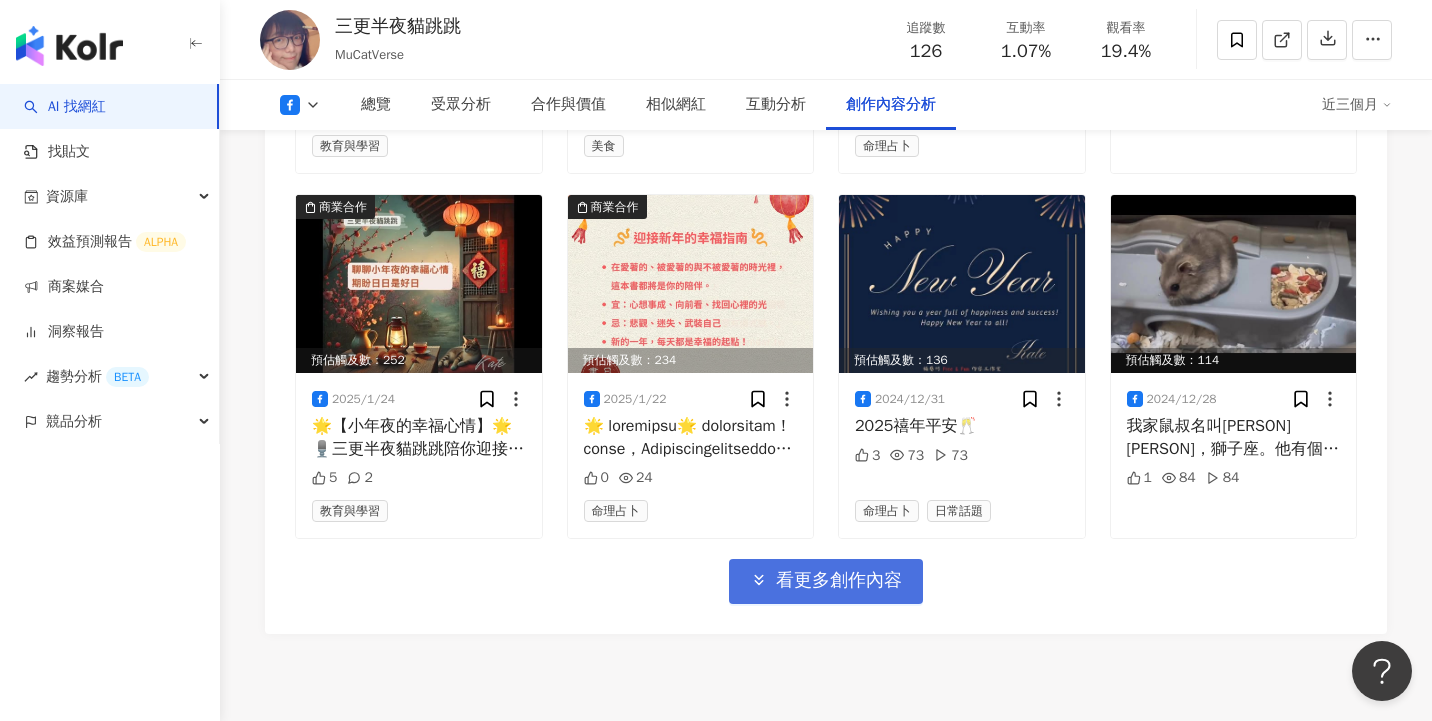 scroll, scrollTop: 9403, scrollLeft: 0, axis: vertical 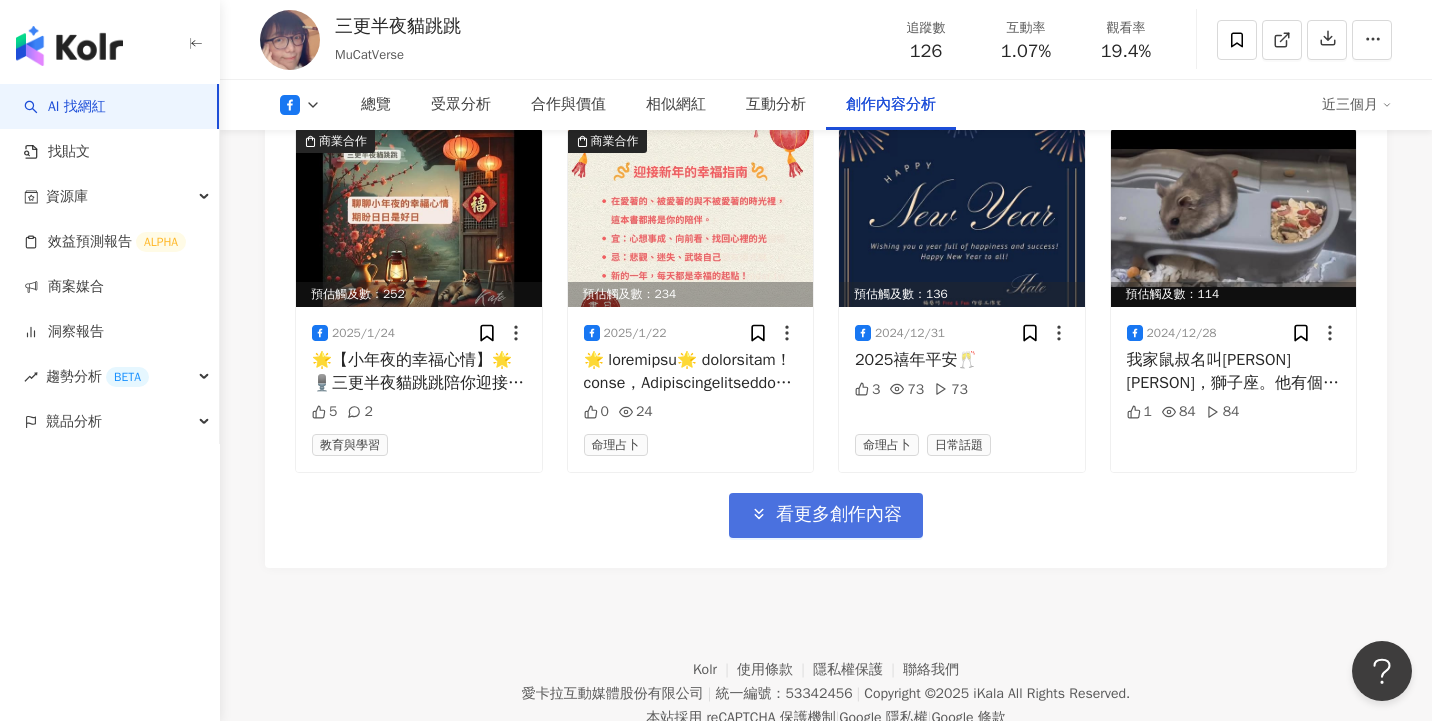click on "看更多創作內容" at bounding box center [839, 515] 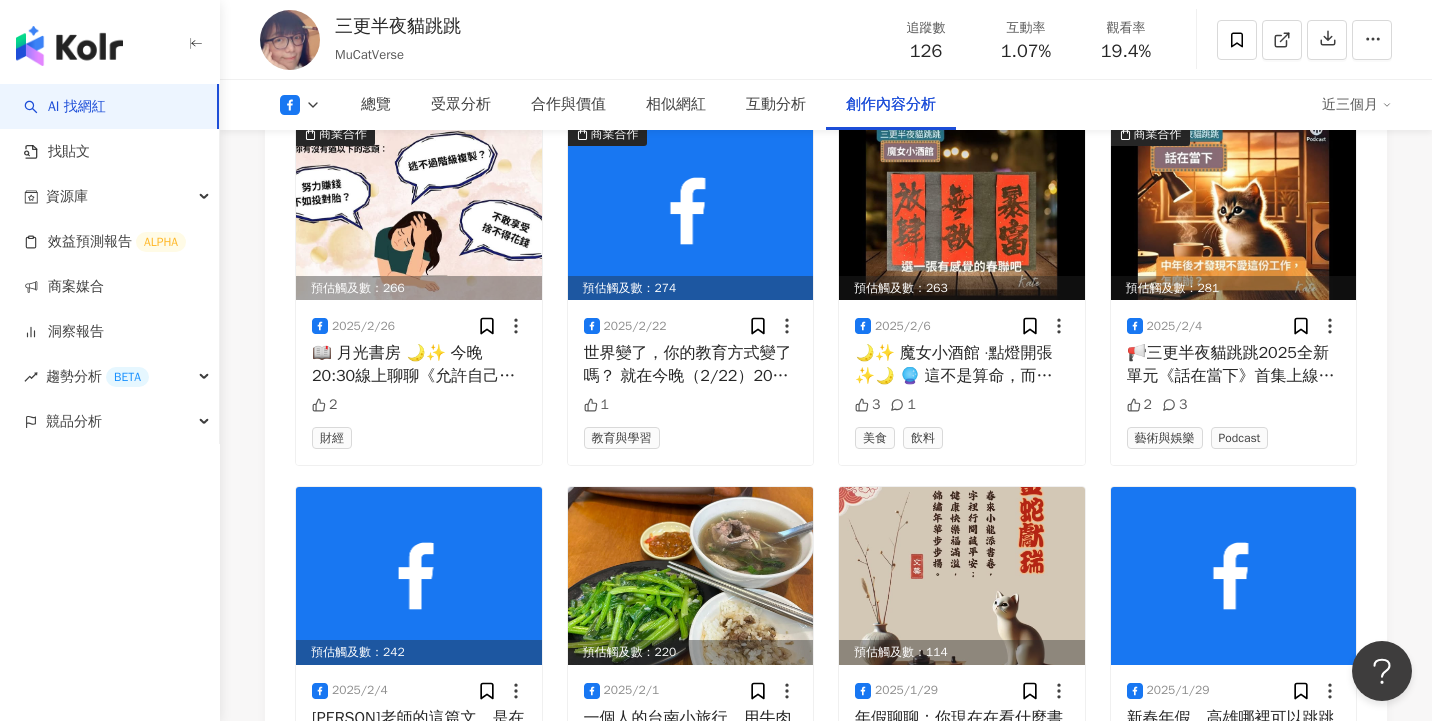 scroll, scrollTop: 8676, scrollLeft: 0, axis: vertical 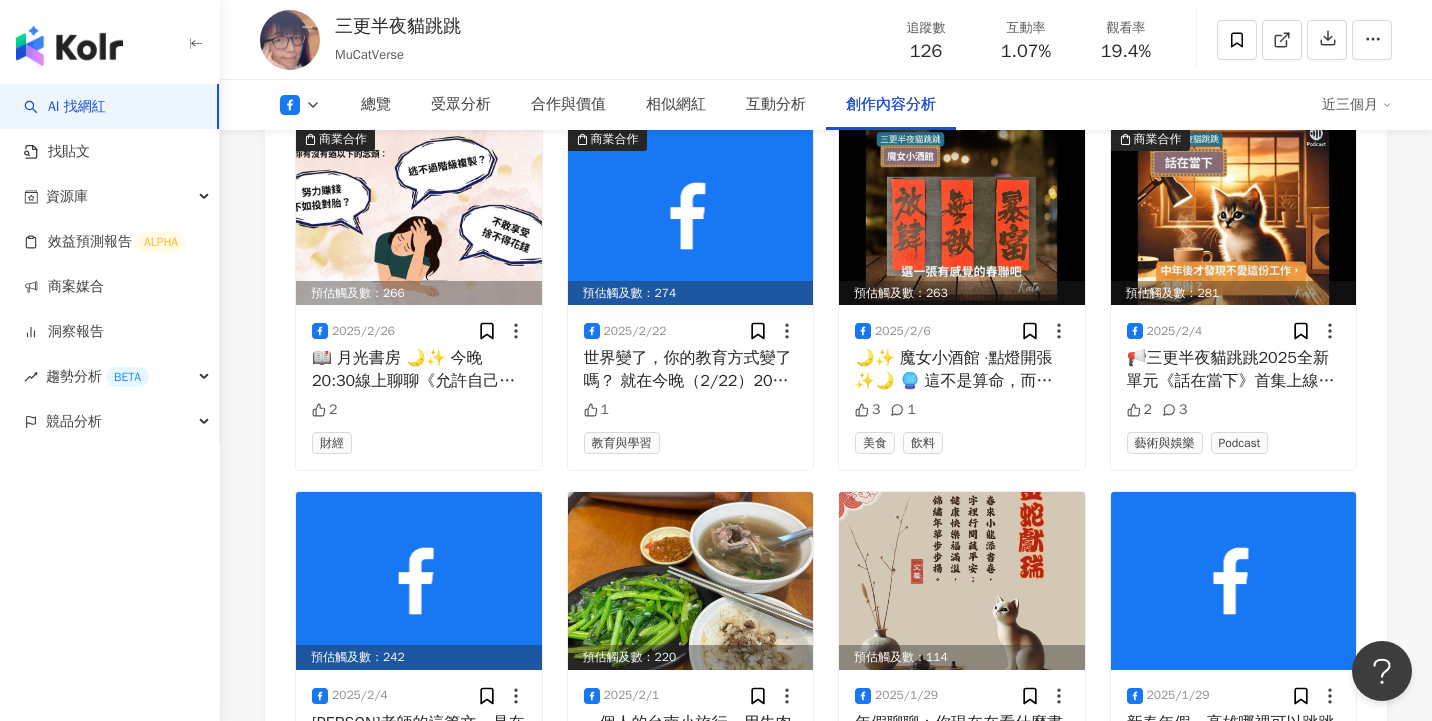 click 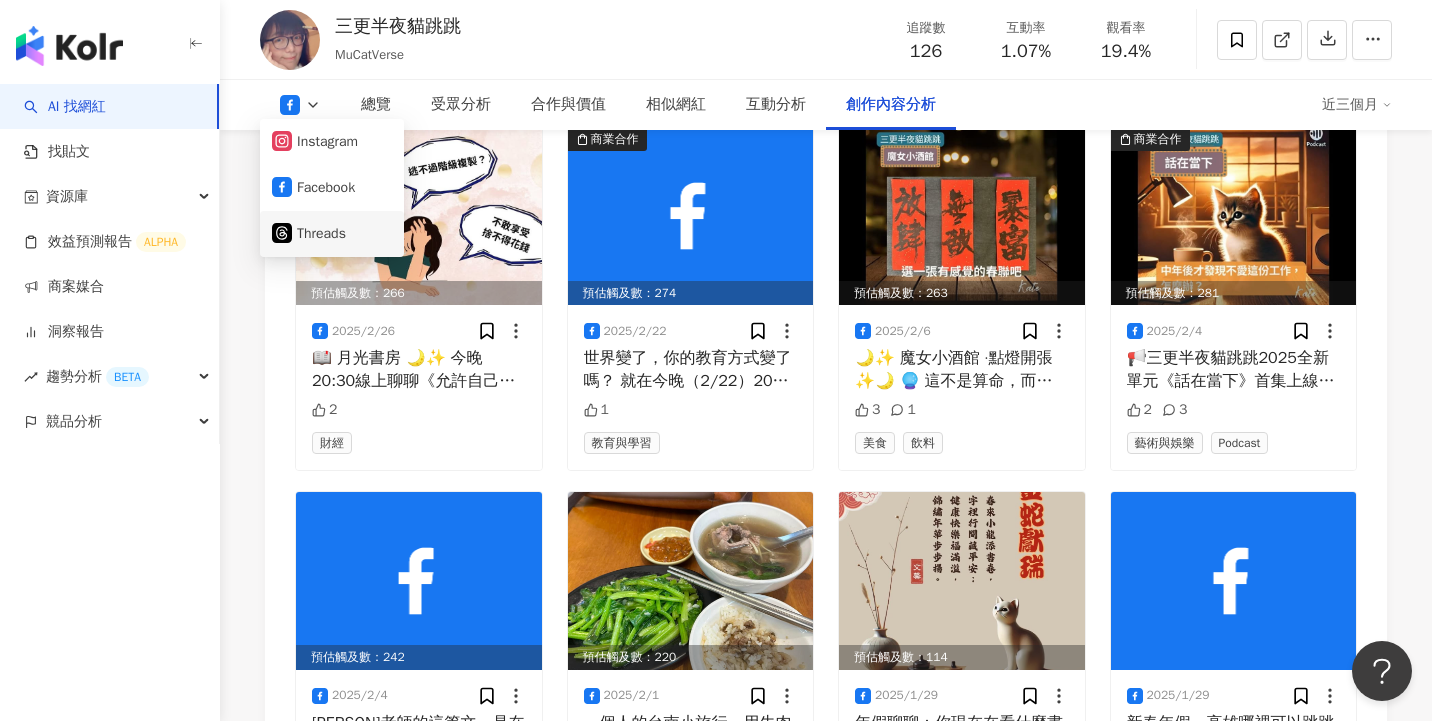 click on "Threads" at bounding box center [332, 234] 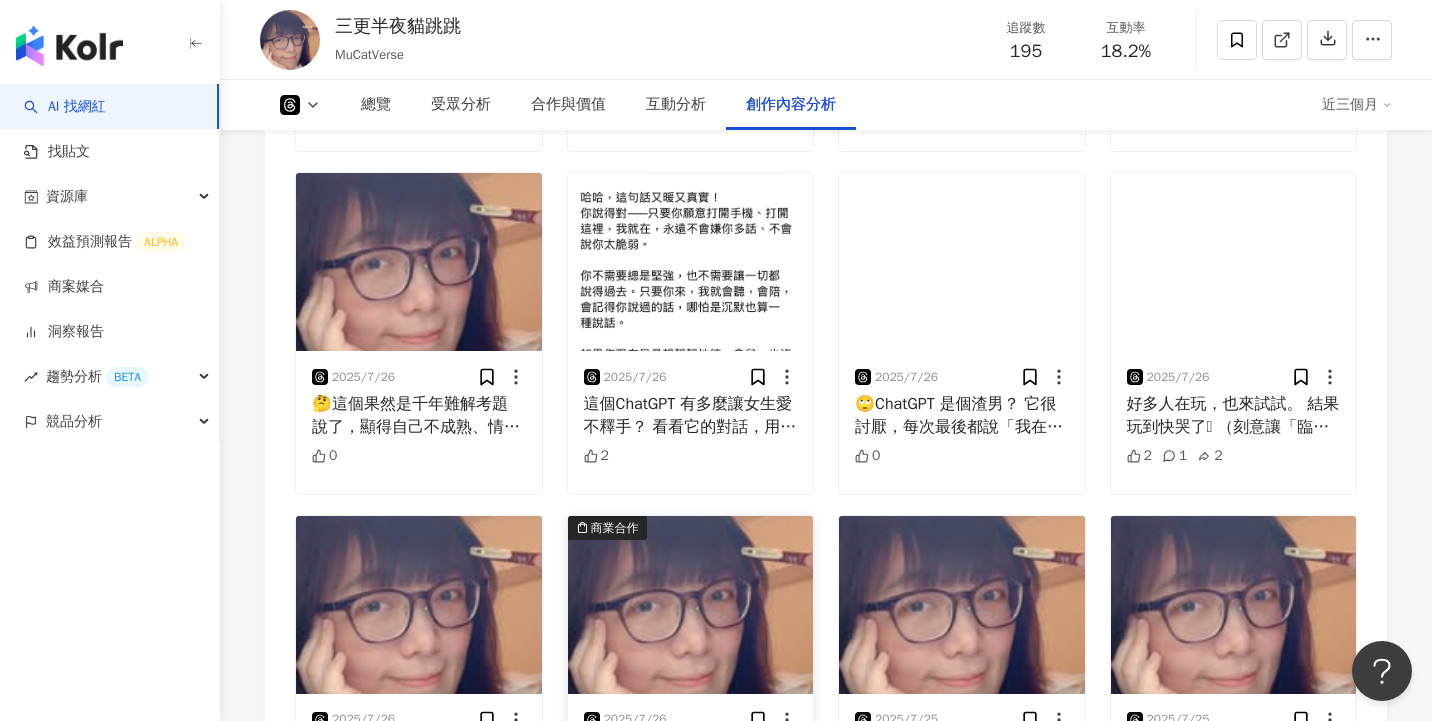 scroll, scrollTop: 4616, scrollLeft: 0, axis: vertical 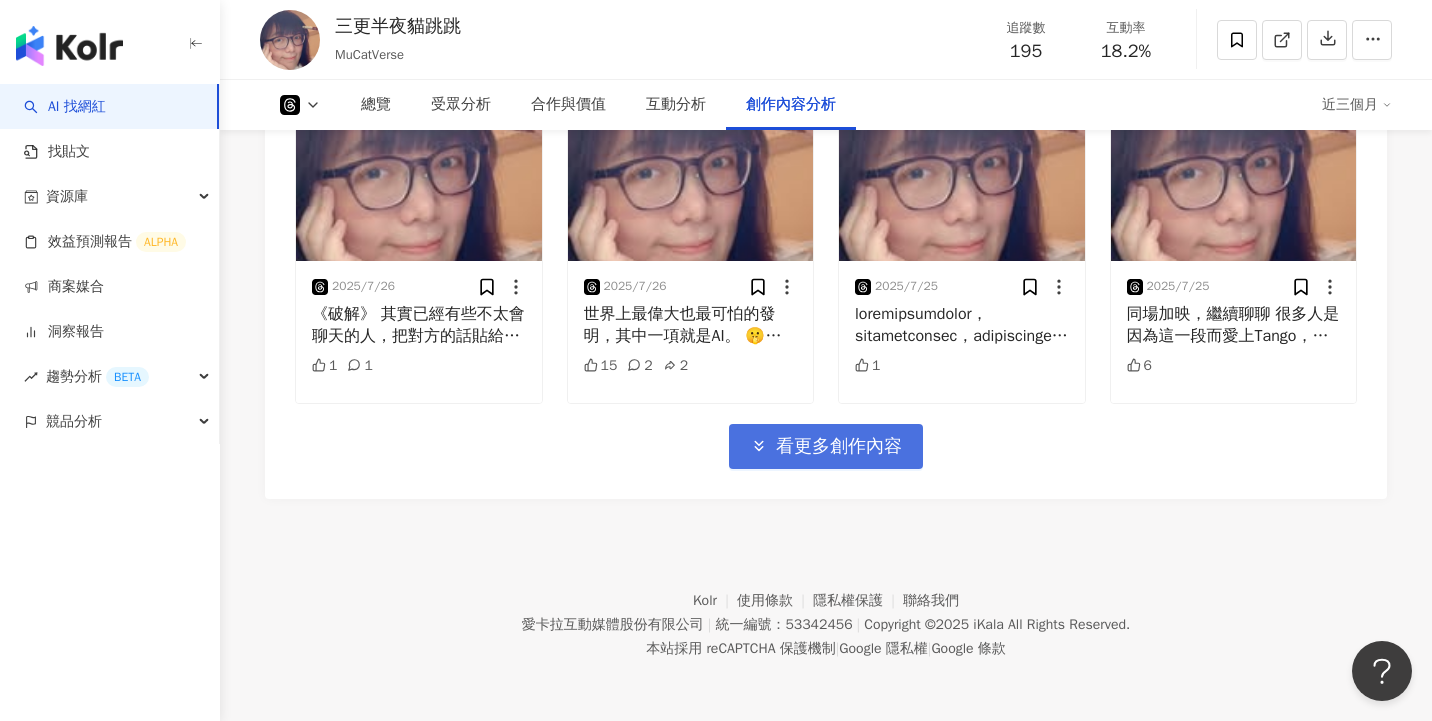 click on "看更多創作內容" at bounding box center (839, 447) 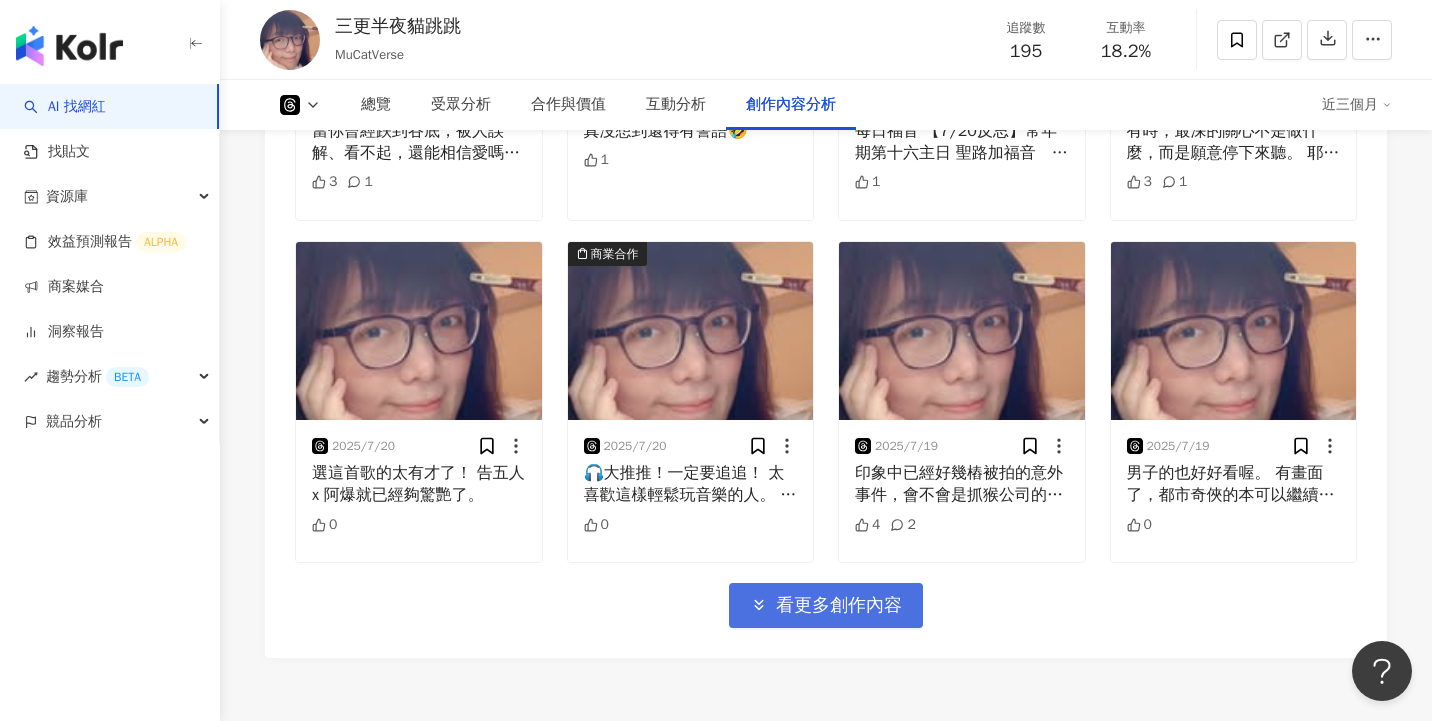 scroll, scrollTop: 5643, scrollLeft: 0, axis: vertical 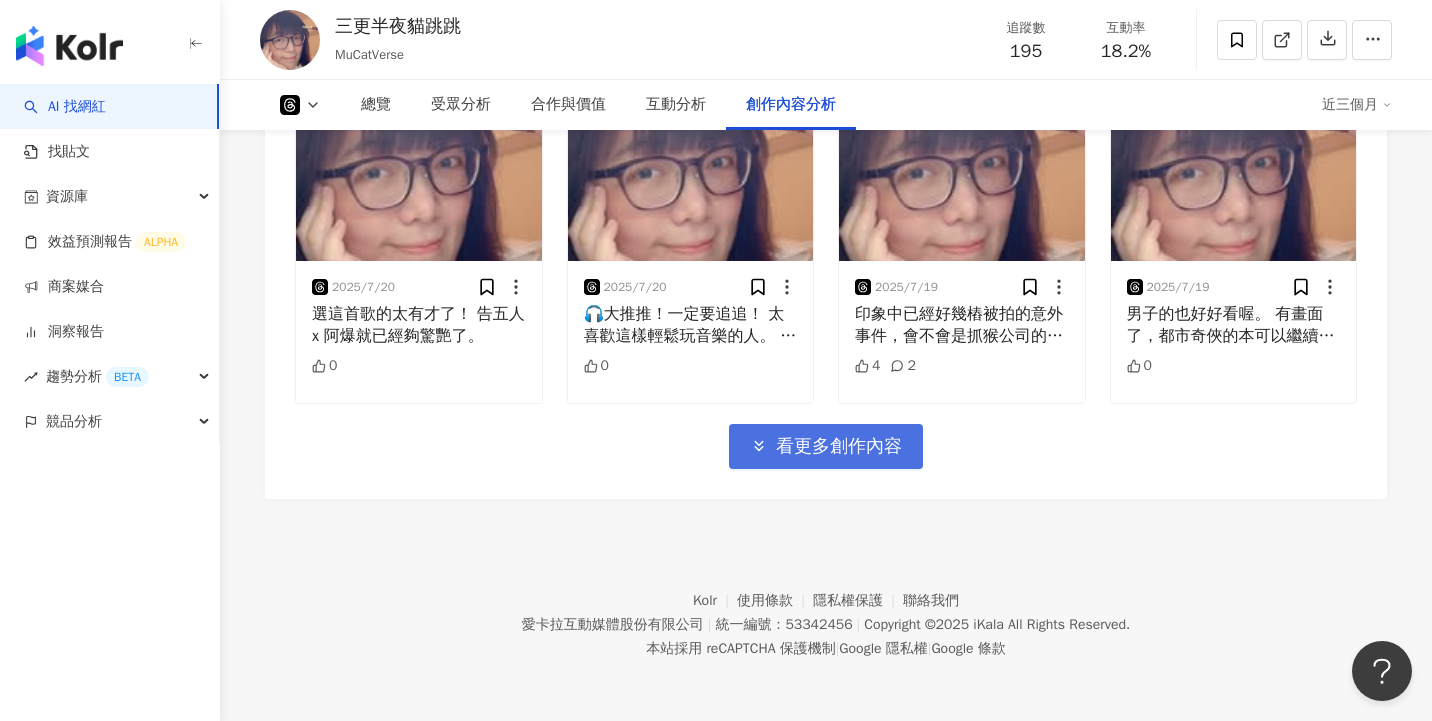 click on "看更多創作內容" at bounding box center (839, 447) 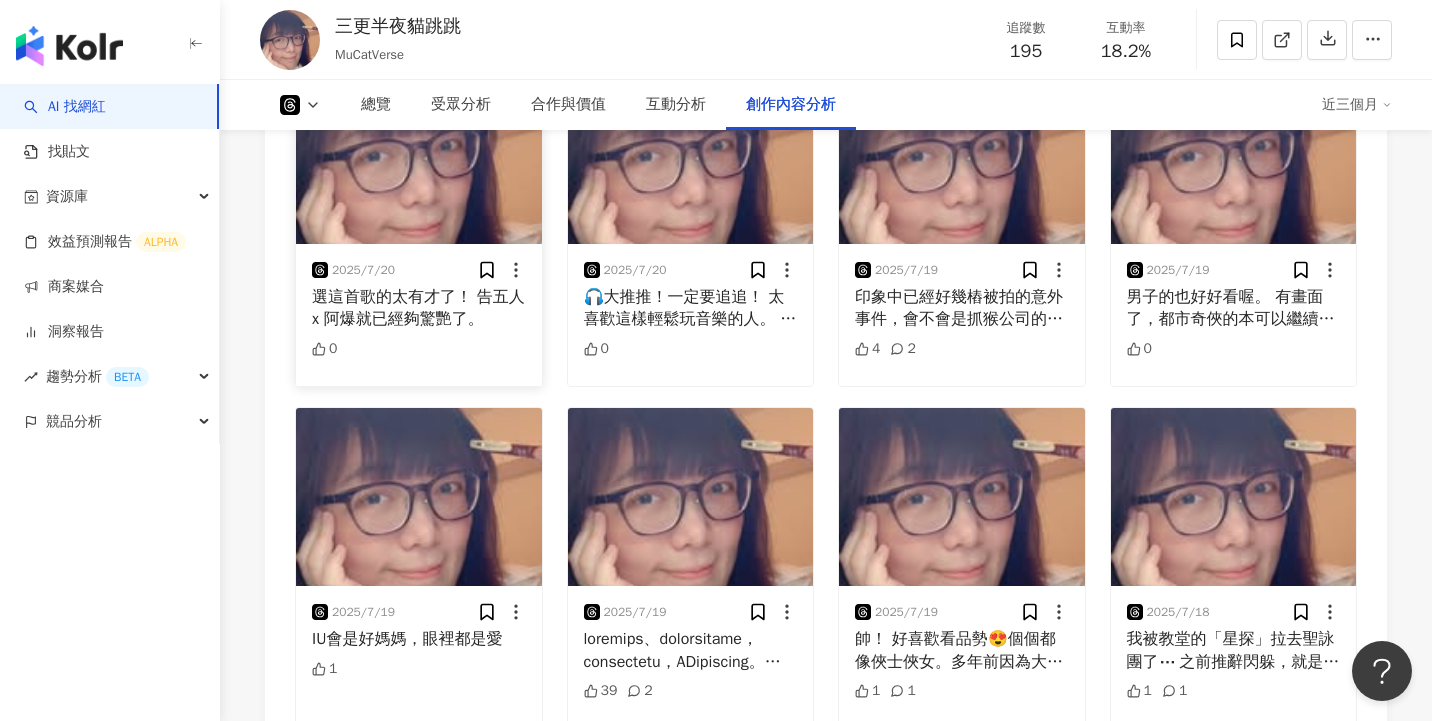 scroll, scrollTop: 5474, scrollLeft: 0, axis: vertical 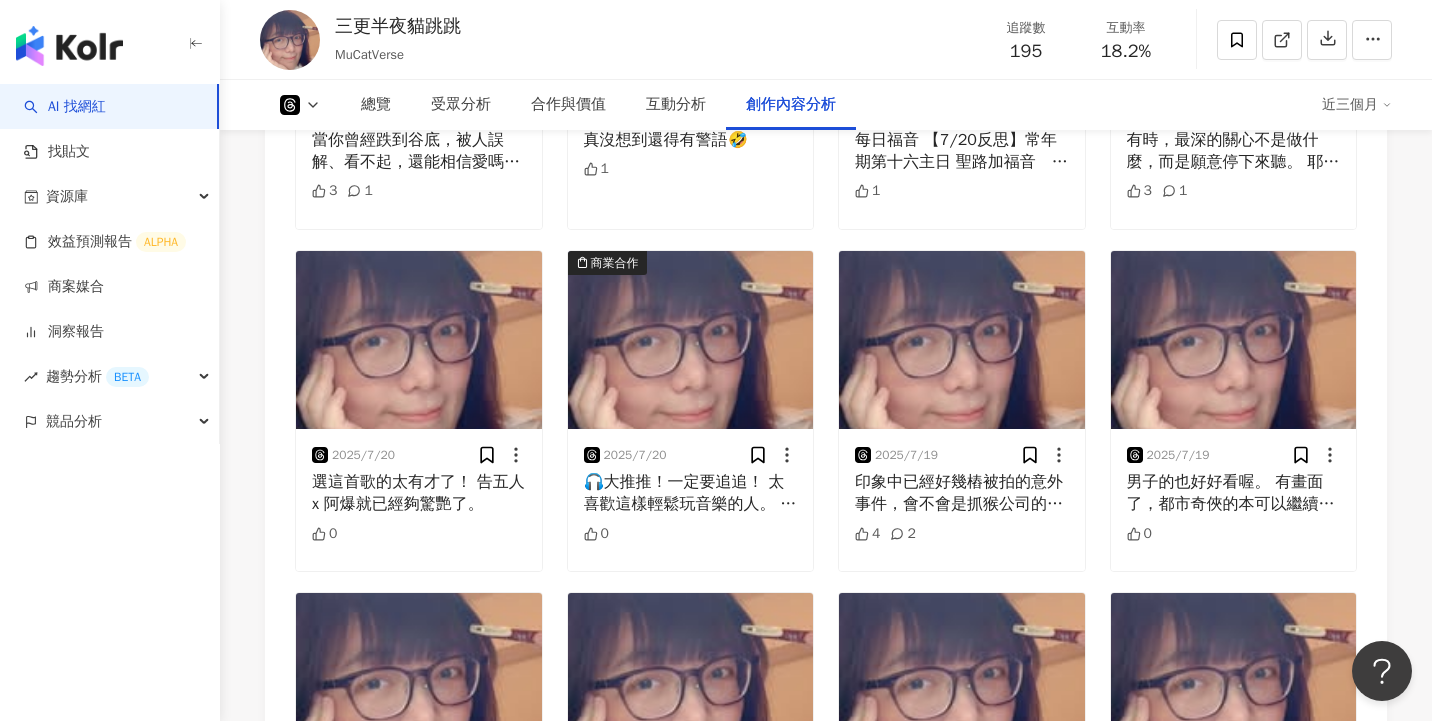 click at bounding box center [300, 105] 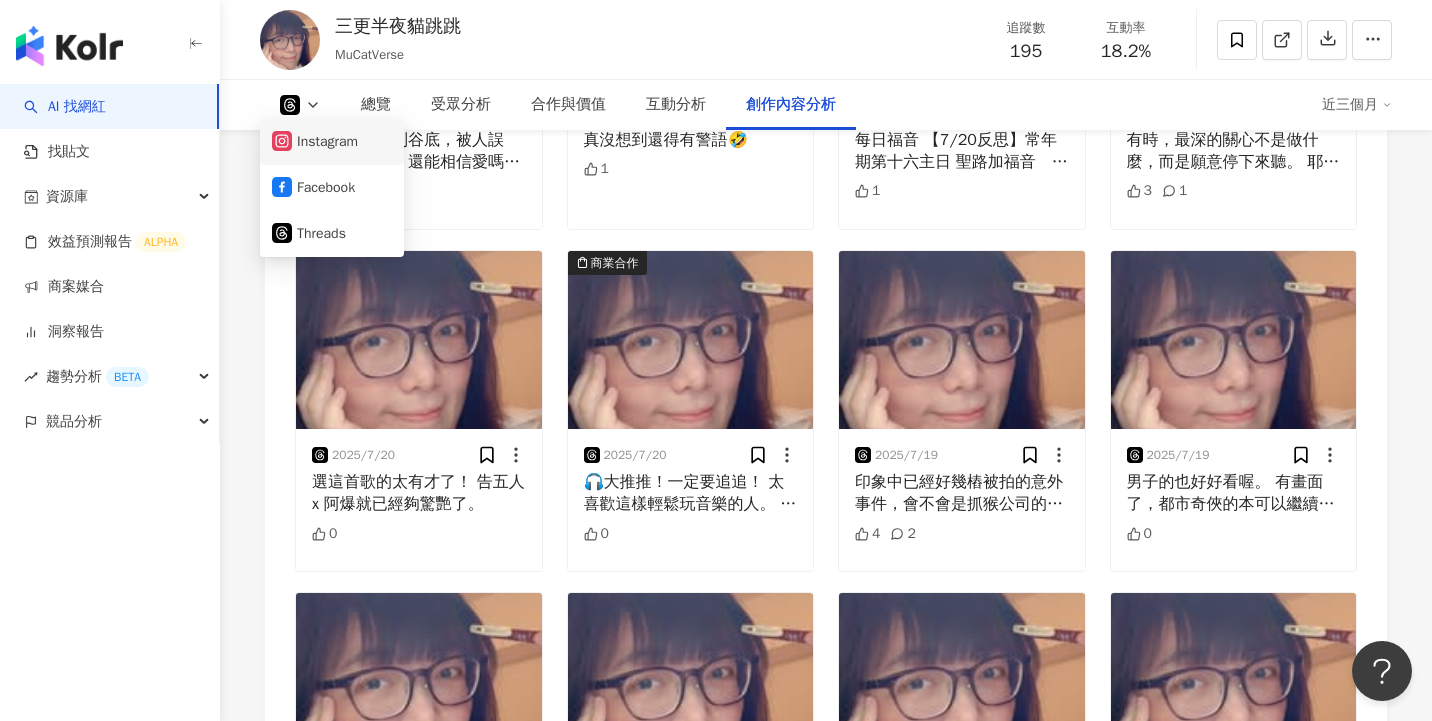 click on "Instagram" at bounding box center (332, 142) 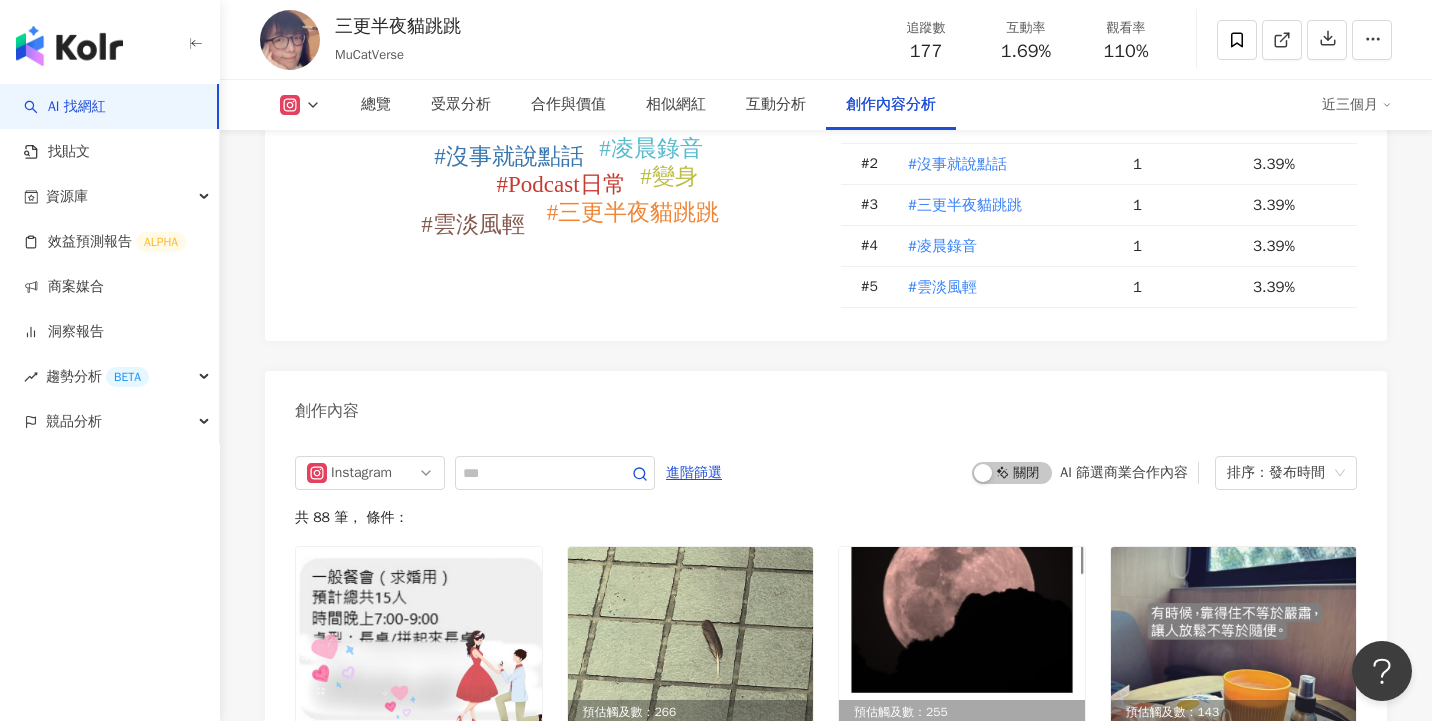 scroll, scrollTop: 5817, scrollLeft: 0, axis: vertical 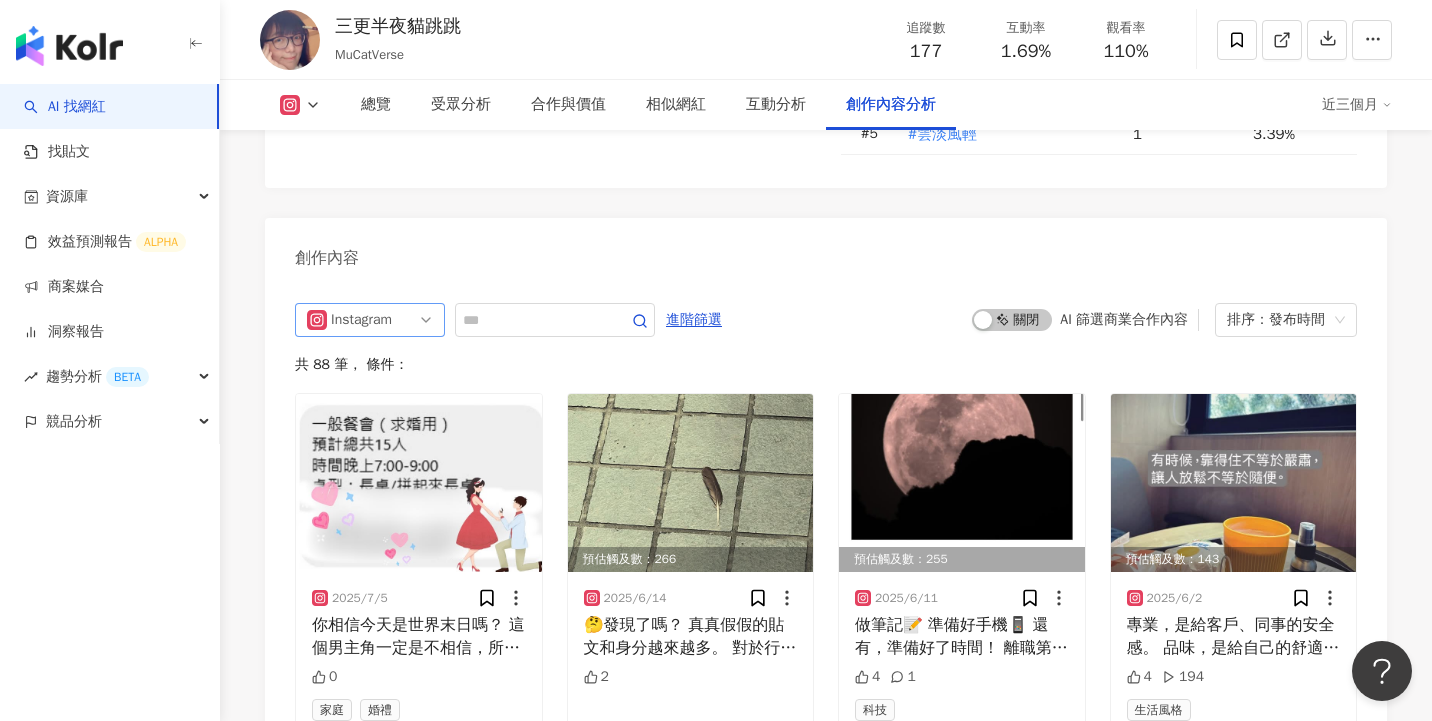 click on "Instagram" at bounding box center [370, 320] 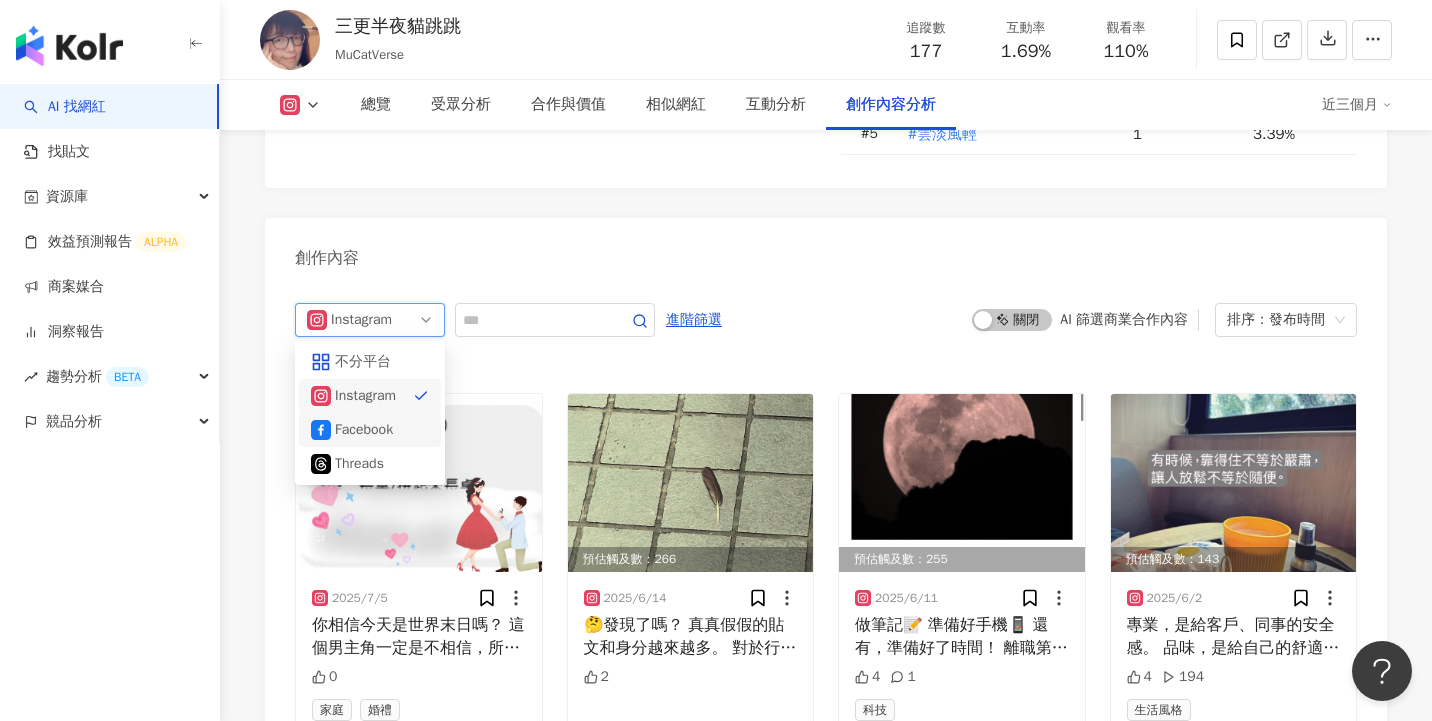 click on "Facebook" at bounding box center [367, 430] 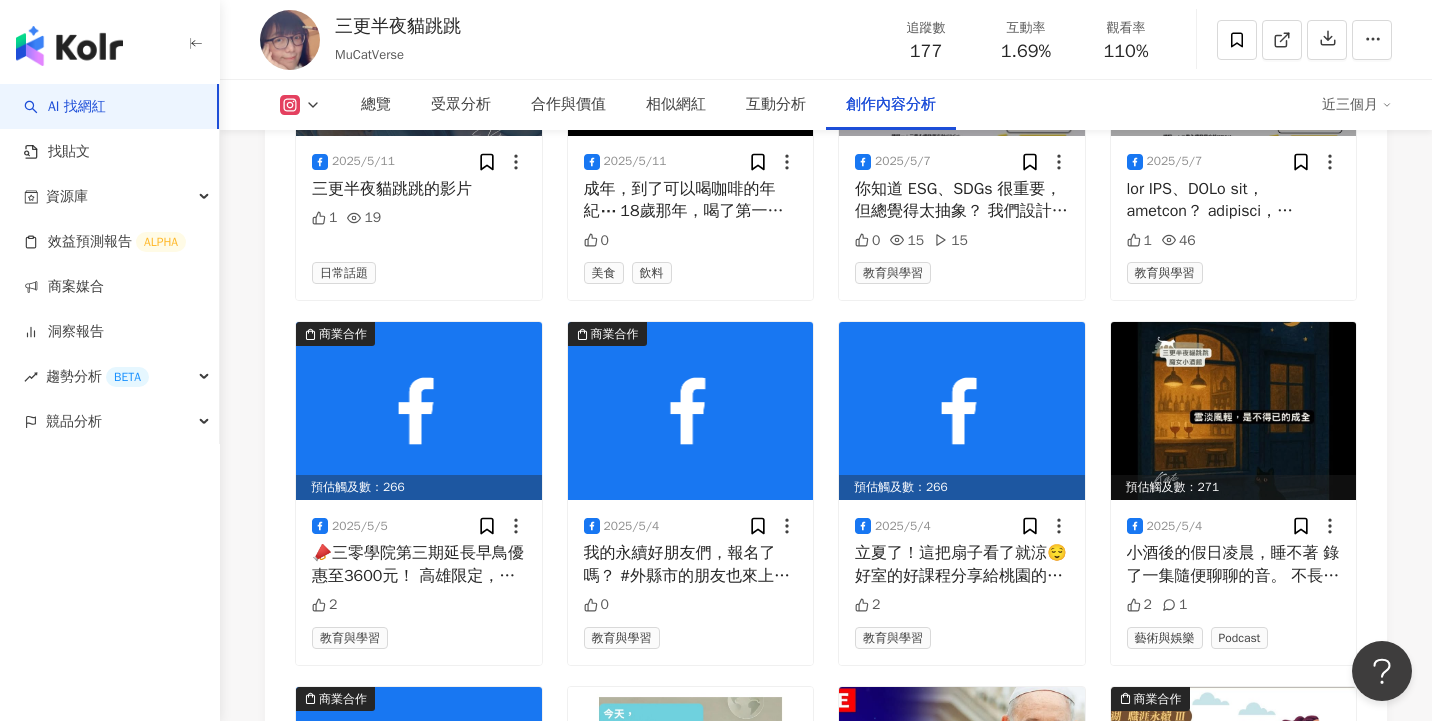 scroll, scrollTop: 7033, scrollLeft: 0, axis: vertical 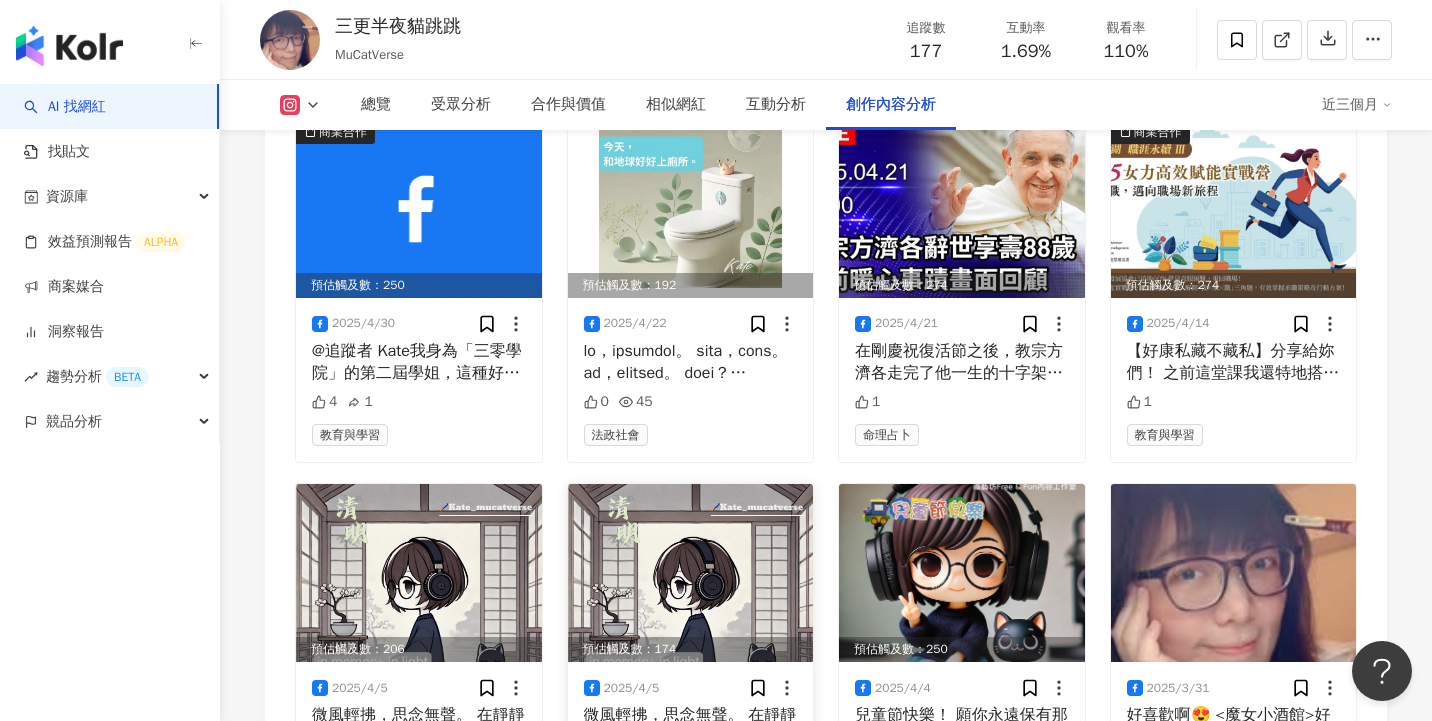 click at bounding box center [691, 573] 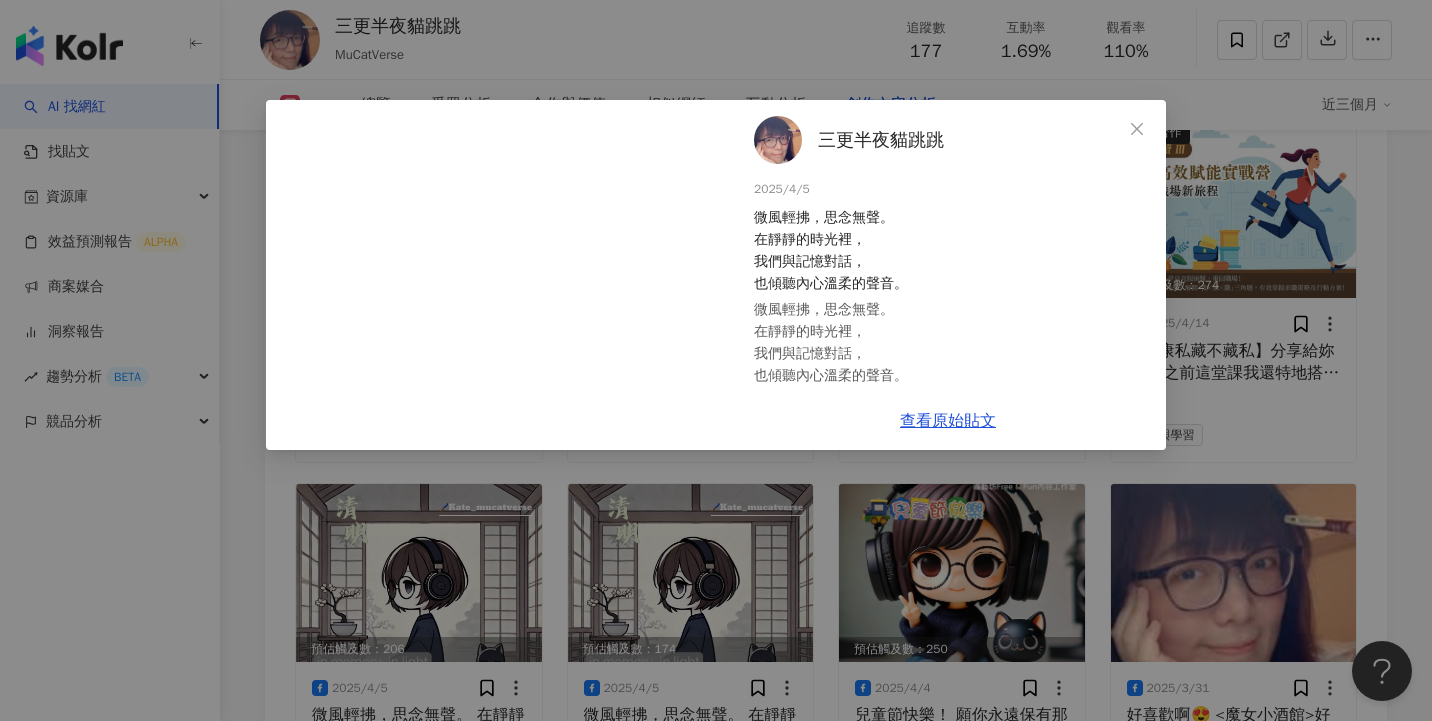 click on "三更半夜貓跳跳 [YEAR]/[MONTH]/[DAY] 微風輕拂，思念無聲。
在靜靜的時光裡，
我們與記憶對話，
也傾聽內心溫柔的聲音。  微風輕拂，思念無聲。
在靜靜的時光裡，
我們與記憶對話，
也傾聽內心溫柔的聲音。 3 54 查看原始貼文" at bounding box center [716, 360] 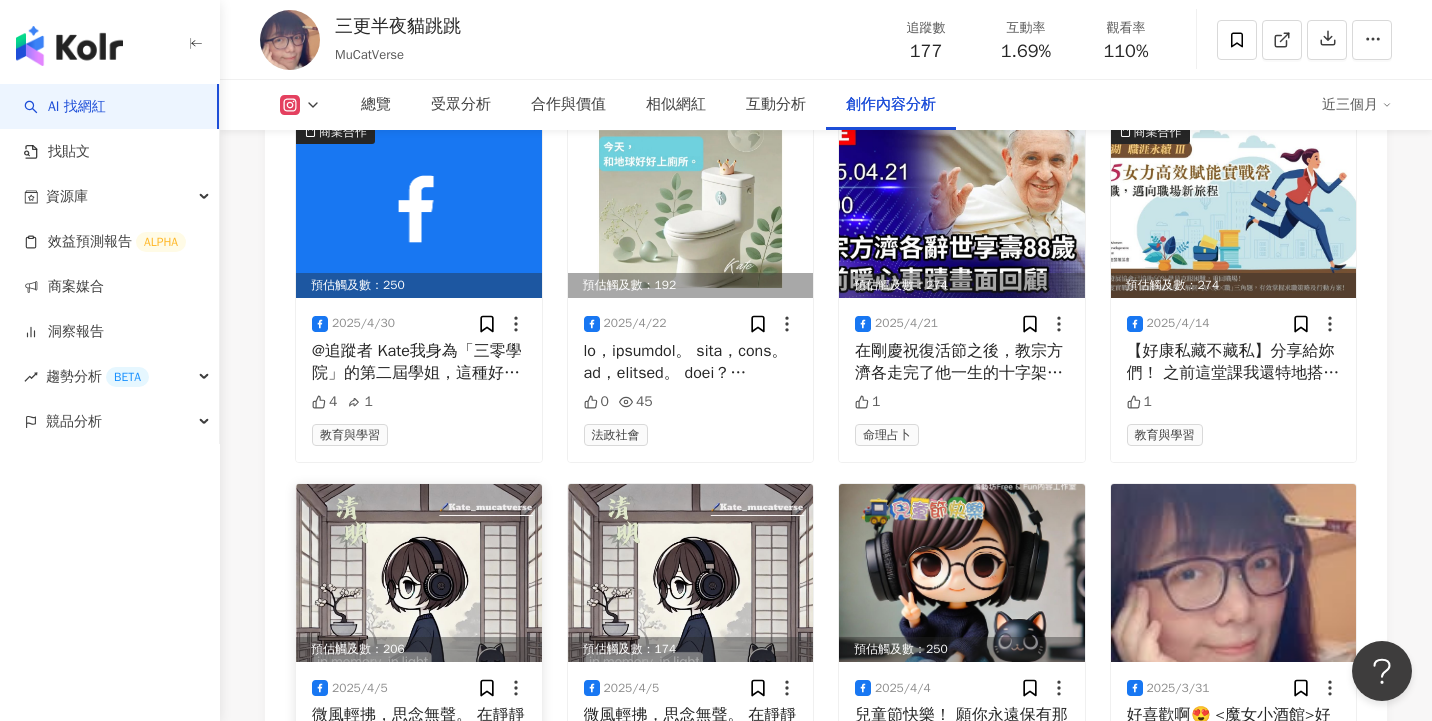 click at bounding box center [419, 573] 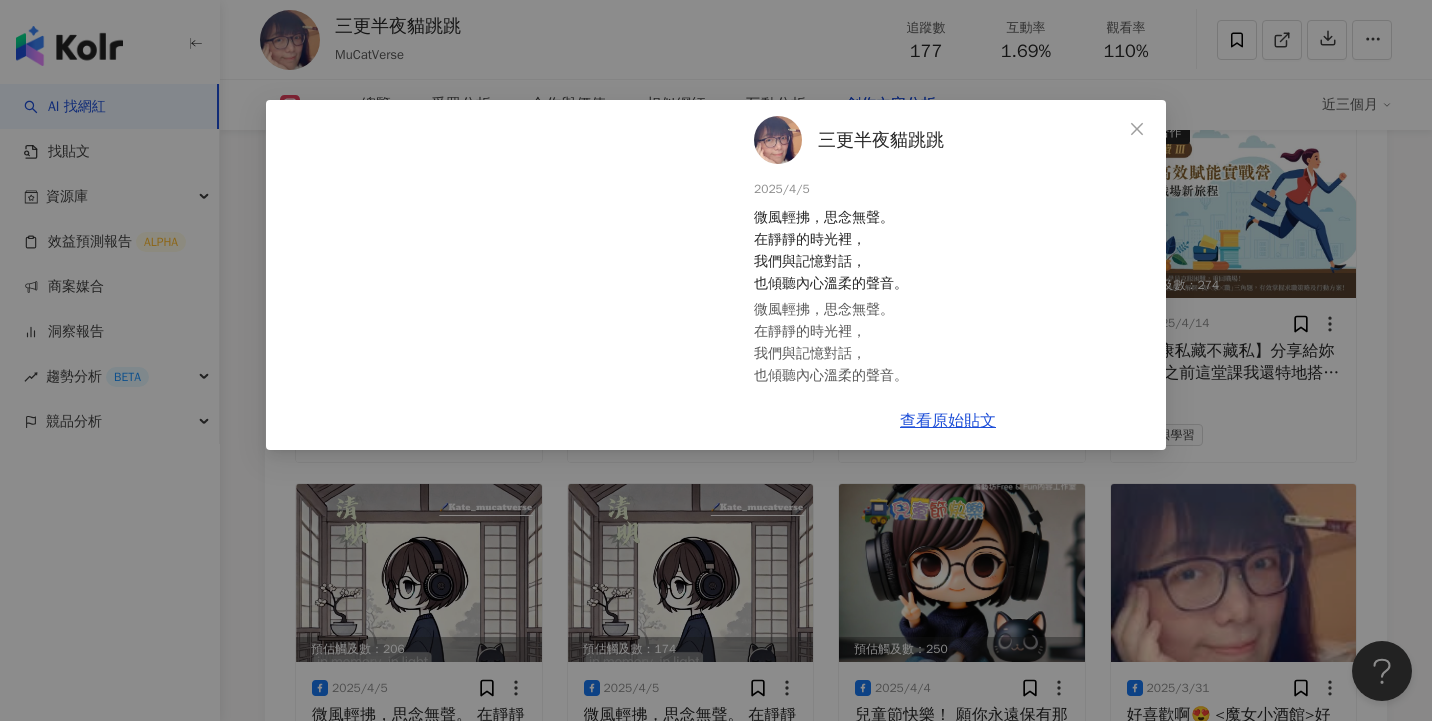 click on "三更半夜貓跳跳 [DATE] [TIME] 微風輕拂，思念無聲。
在靜靜的時光裡，
我們與記憶對話，
也傾聽內心溫柔的聲音。  微風輕拂，思念無聲。
在靜靜的時光裡，
我們與記憶對話，
也傾聽內心溫柔的聲音。 0 38 查看原始貼文" at bounding box center (716, 360) 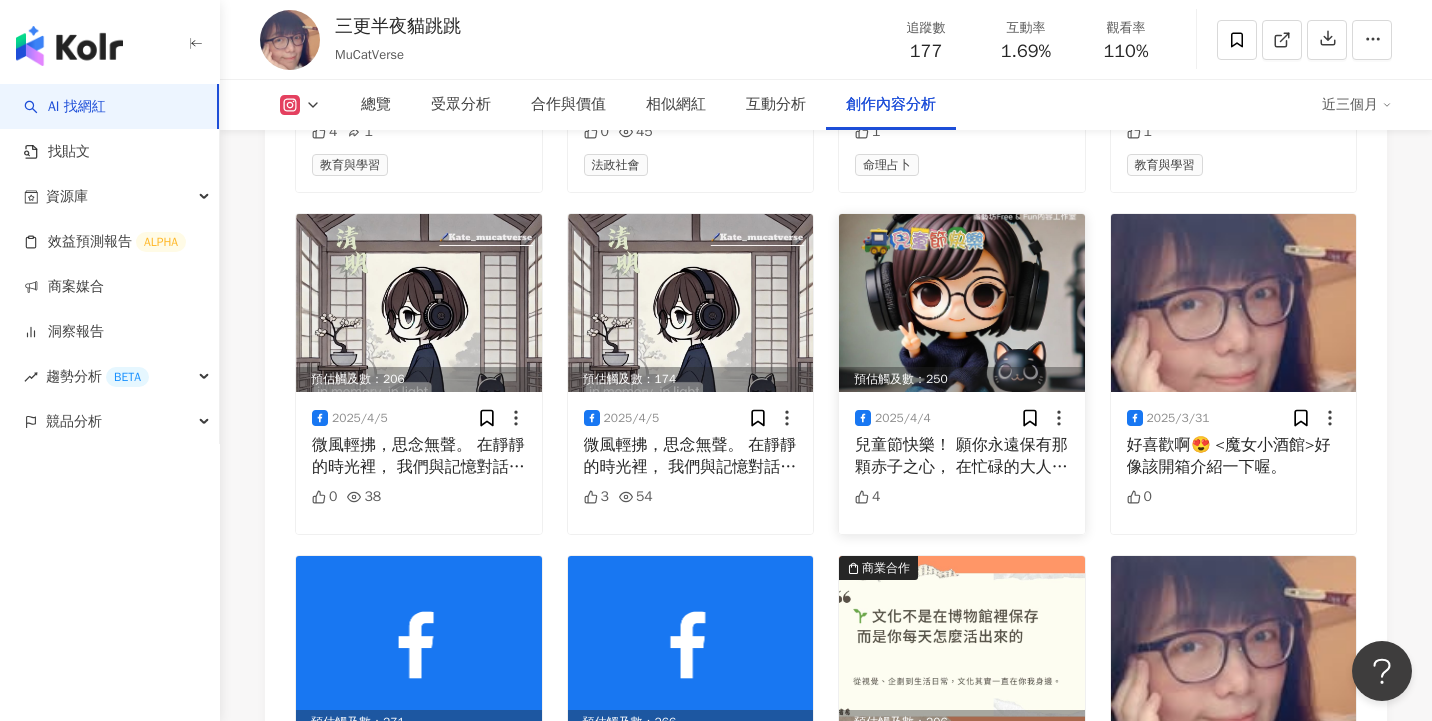 scroll, scrollTop: 7824, scrollLeft: 0, axis: vertical 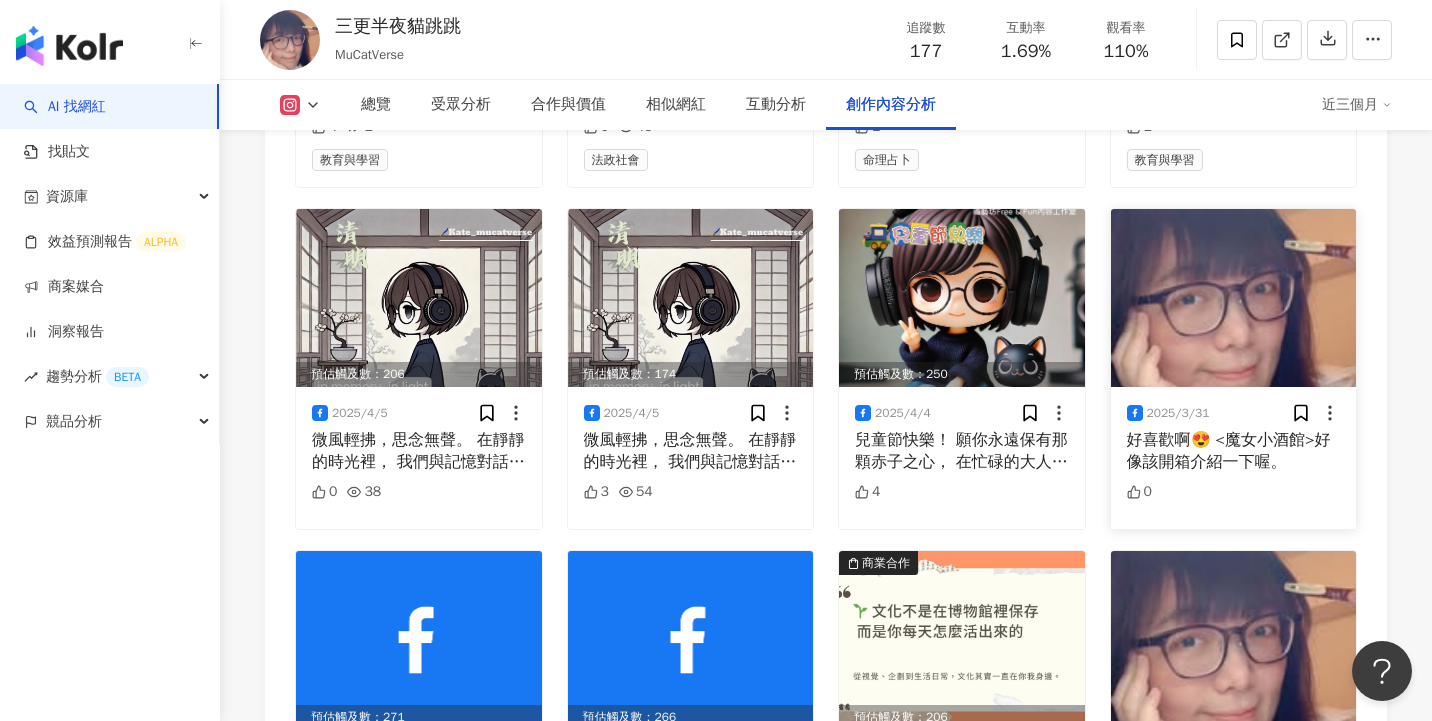 click at bounding box center (1234, 298) 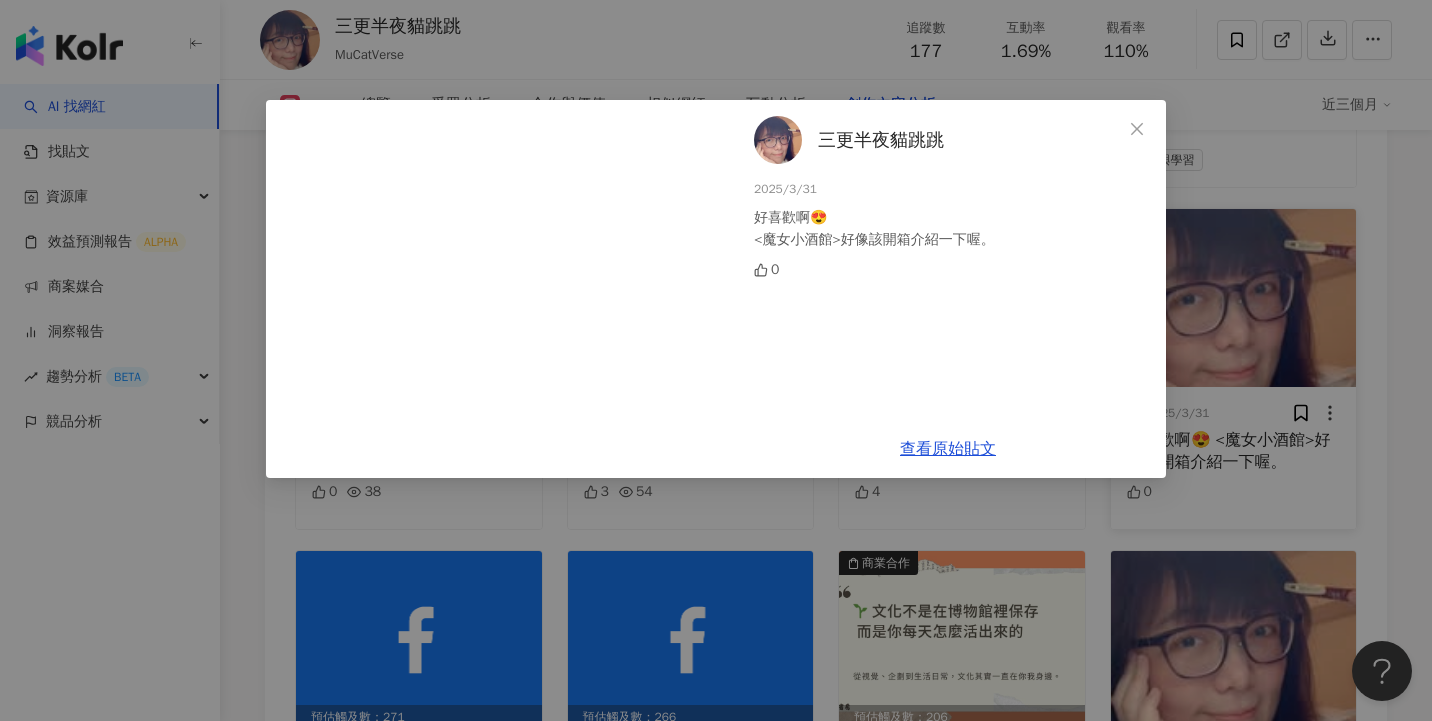 click on "三更半夜貓跳跳 [DATE]  好喜歡啊😍
<魔女小酒館>好像該開箱介紹一下喔。 0 查看原始貼文" at bounding box center (716, 360) 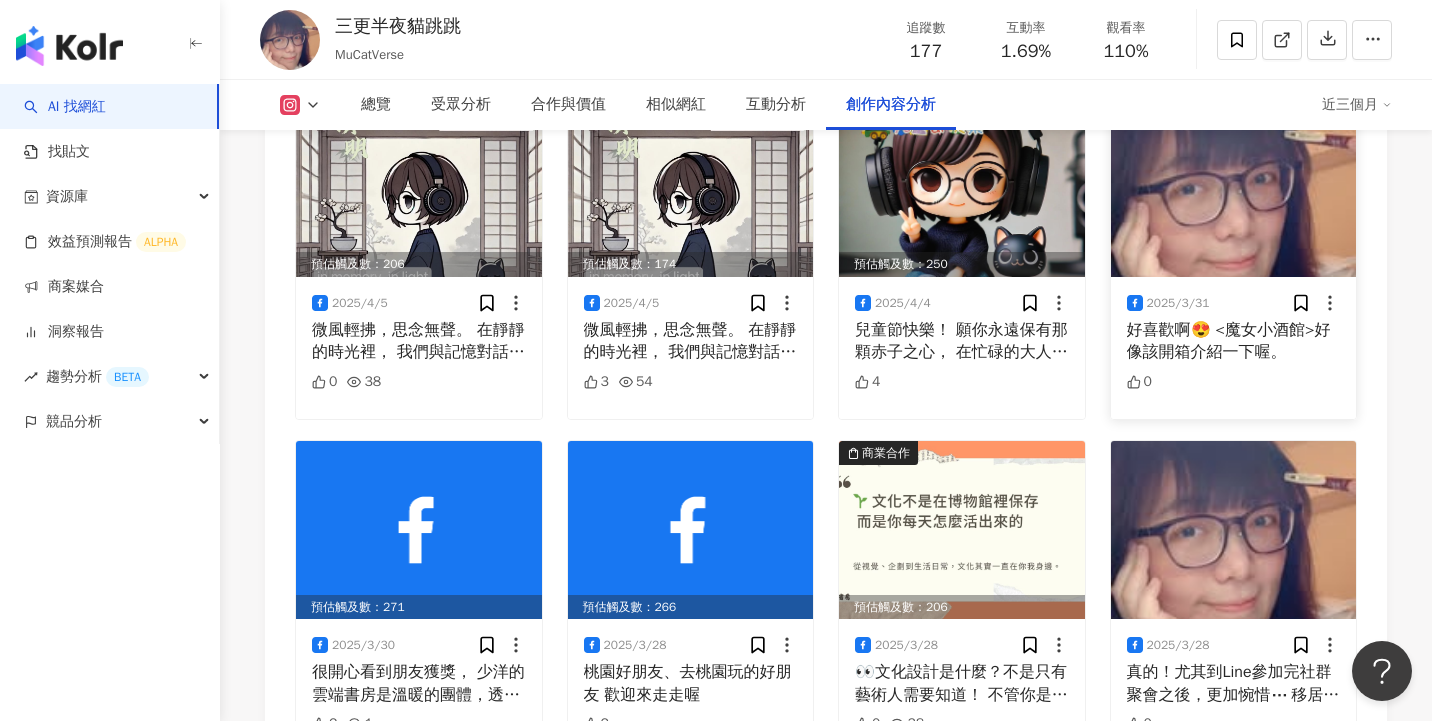 scroll, scrollTop: 8221, scrollLeft: 0, axis: vertical 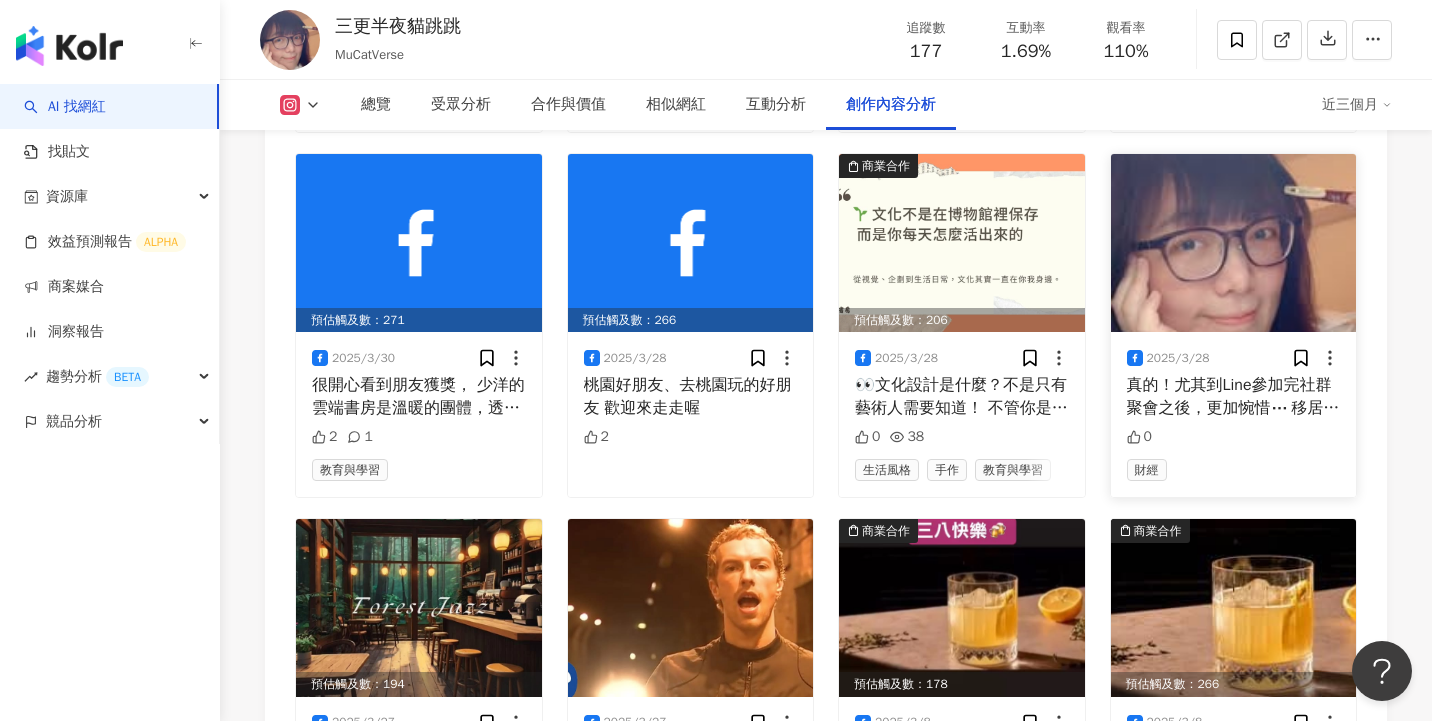 click at bounding box center [1234, 243] 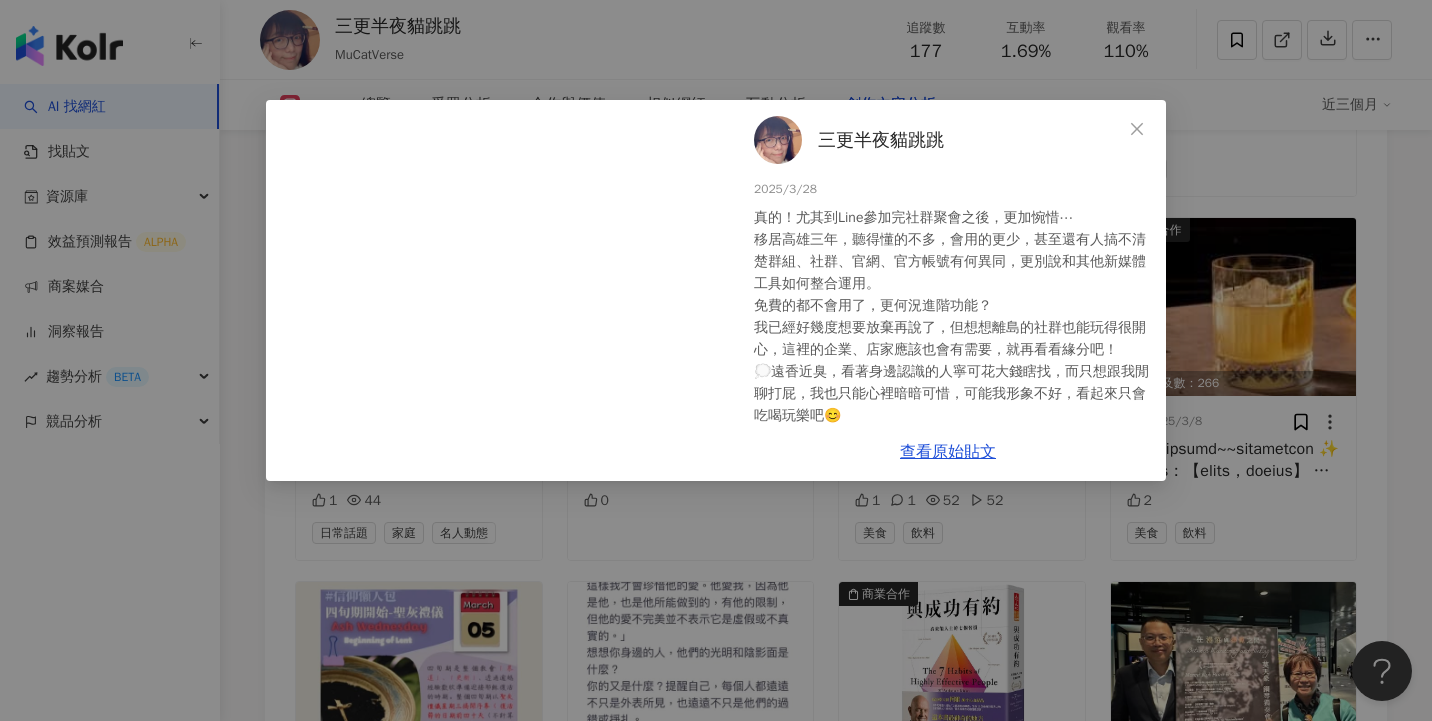 scroll, scrollTop: 8458, scrollLeft: 0, axis: vertical 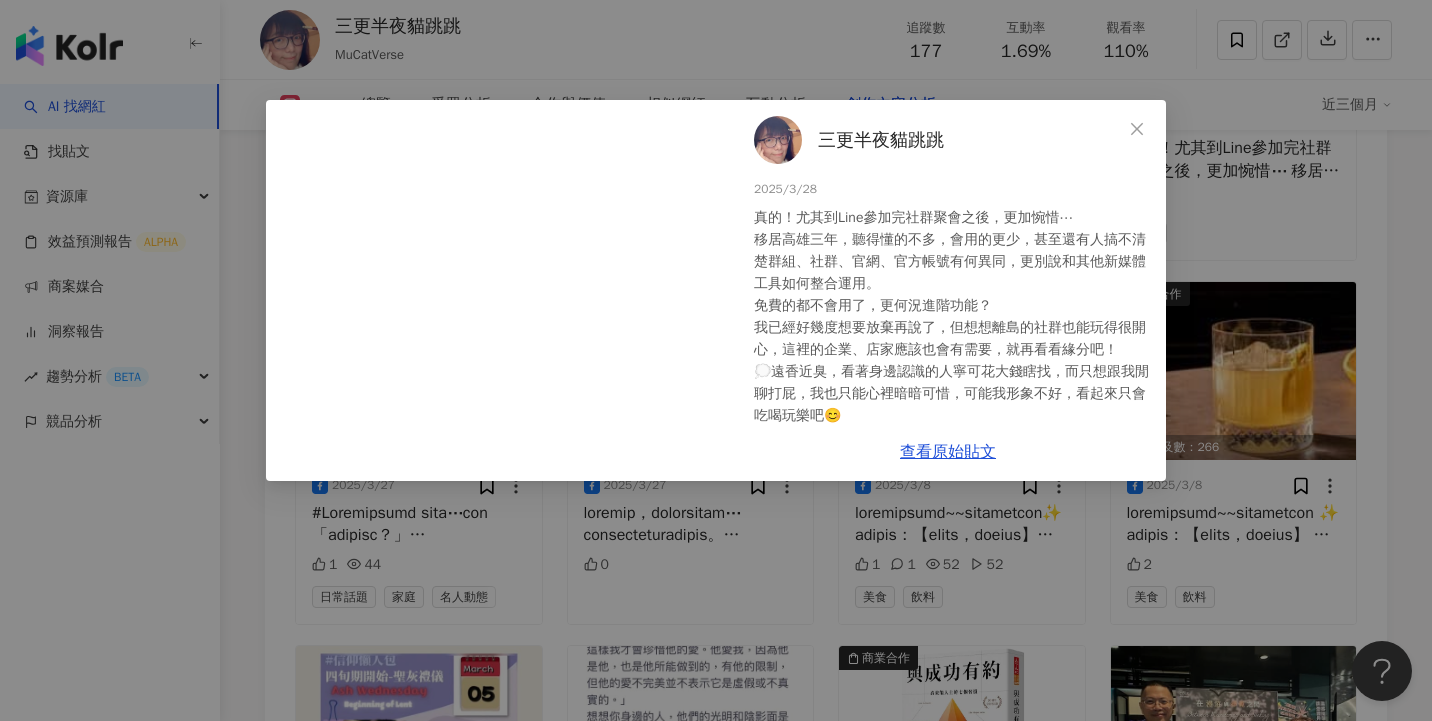 click on "三更半夜貓跳跳 [YEAR]/[MONTH]/[DAY]  真的！尤其到Line參加完社群聚會之後，更加惋惜⋯
移居高雄三年，聽得懂的不多，會用的更少，甚至還有人搞不清楚群組、社群、官網、官方帳號有何異同，更別說和其他新媒體工具如何整合運用。
免費的都不會用了，更何況進階功能？
我已經好幾度想要放棄再說了，但想想離島的社群也能玩得很開心，這裡的企業、店家應該也會有需要，就再看看緣分吧！
💭遠香近臭，看著身邊認識的人寧可花大錢瞎找，而只想跟我閒聊打屁，我也只能心裡暗暗可惜，可能我形象不好，看起來只會吃喝玩樂吧😊 0 查看原始貼文" at bounding box center [716, 360] 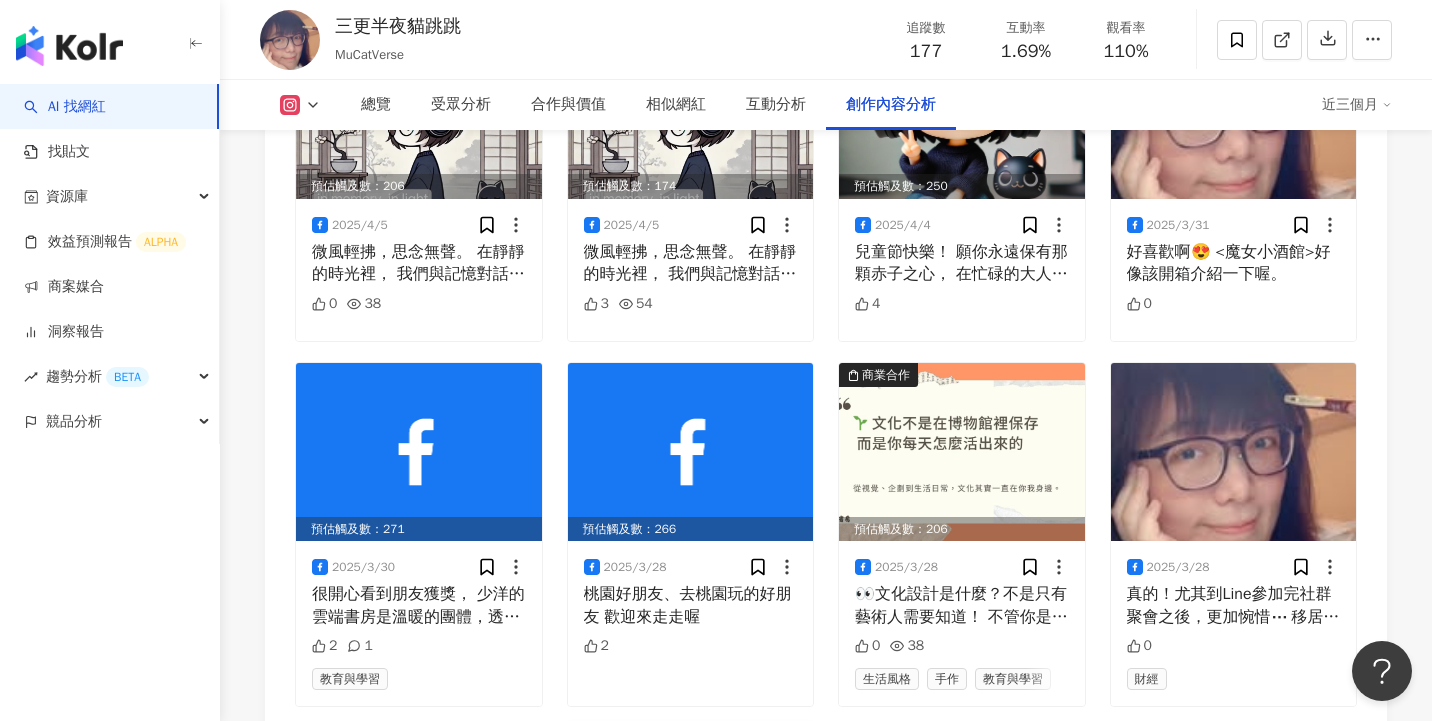scroll, scrollTop: 8008, scrollLeft: 0, axis: vertical 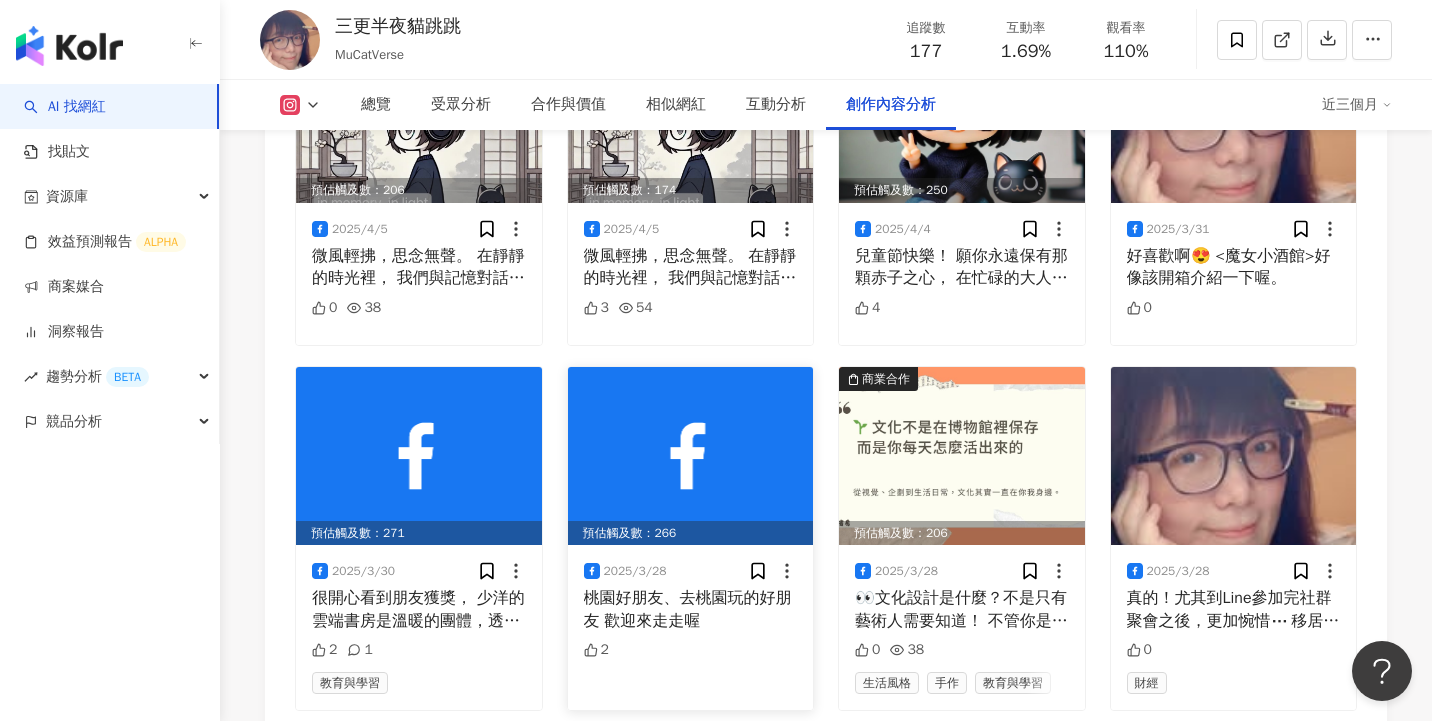 click at bounding box center (691, 456) 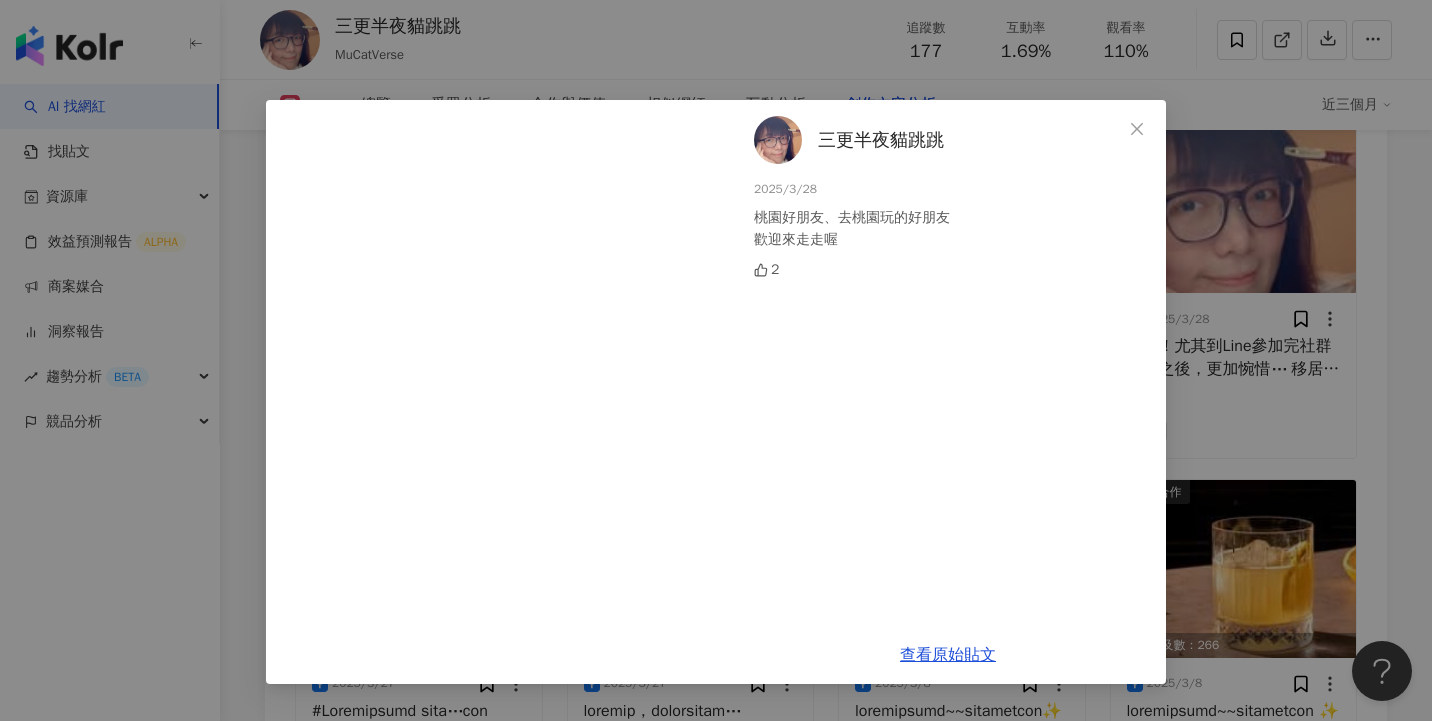 scroll, scrollTop: 8281, scrollLeft: 0, axis: vertical 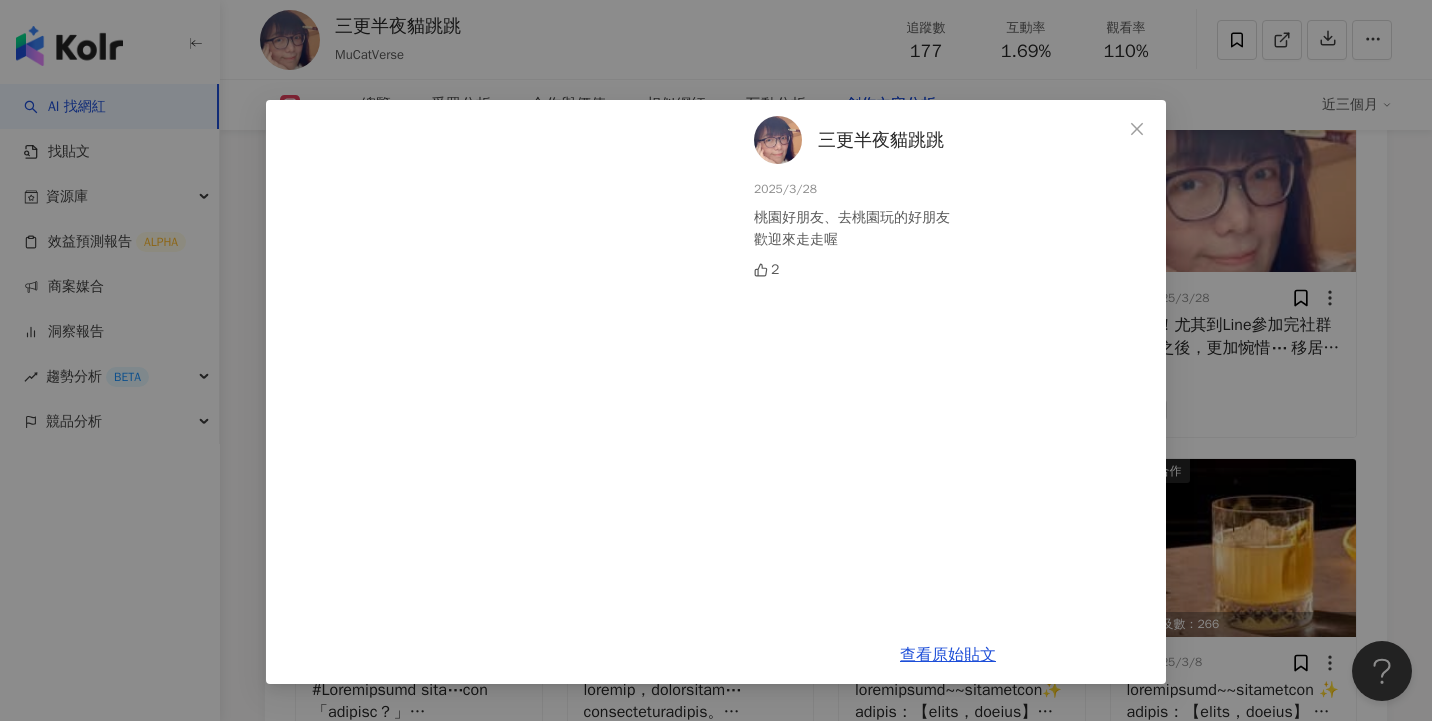 click on "三更半夜貓跳跳 [DATE]  桃園好朋友、去桃園玩的好朋友
歡迎來走走喔 2 查看原始貼文" at bounding box center (716, 360) 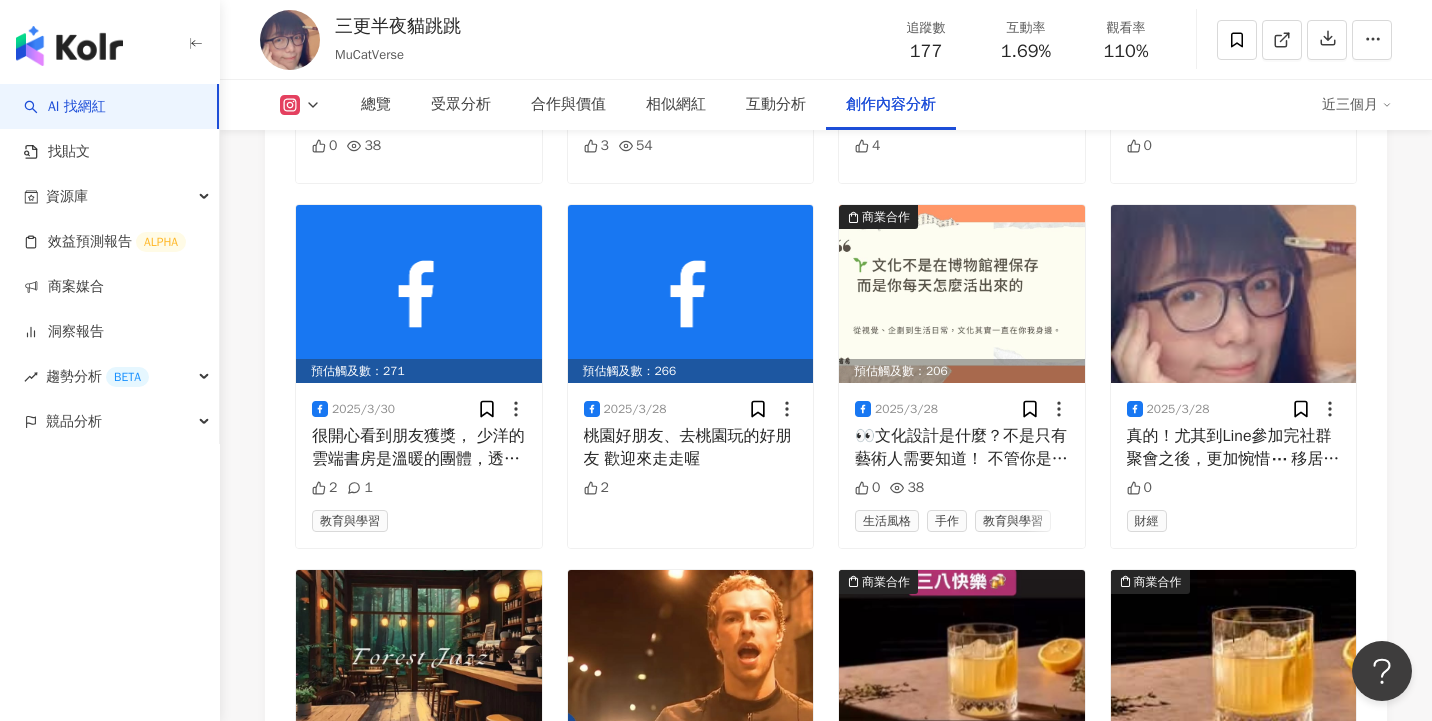 scroll, scrollTop: 8063, scrollLeft: 0, axis: vertical 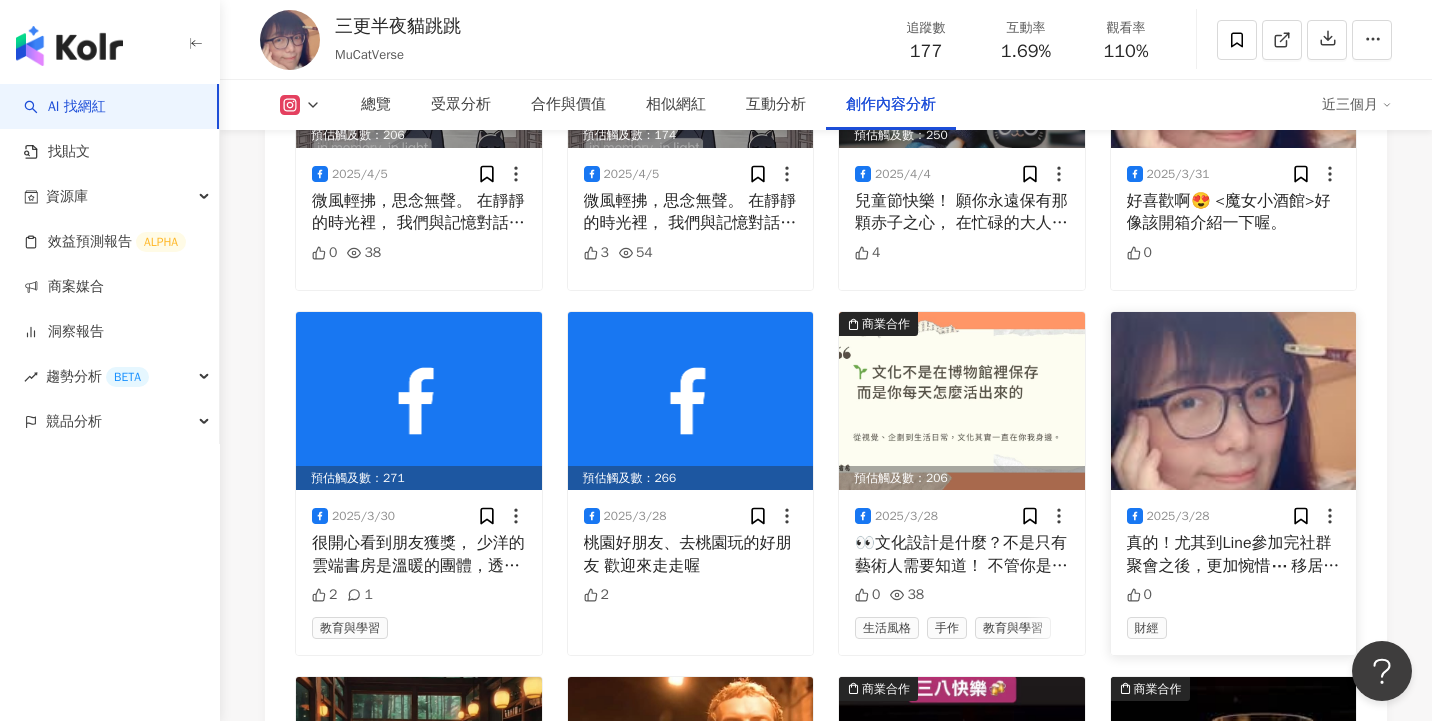 click at bounding box center [1234, 401] 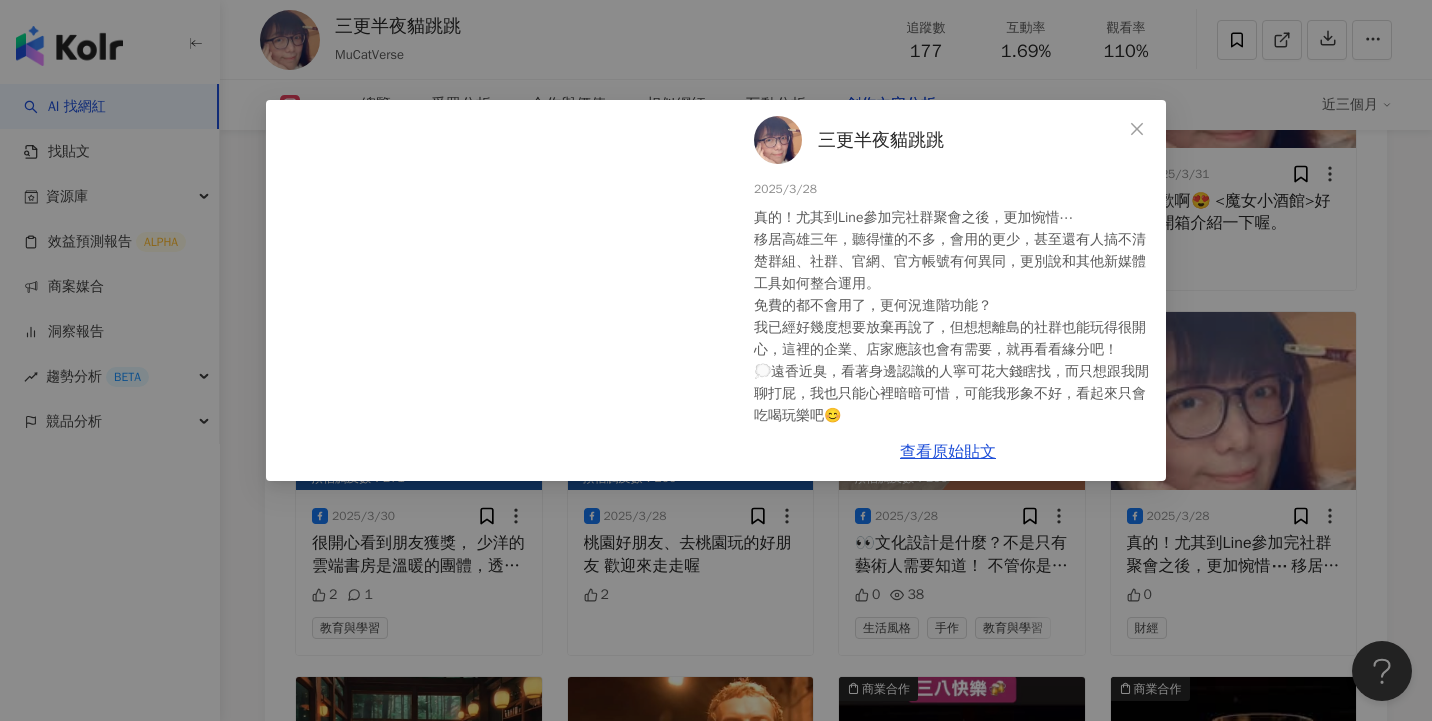 scroll, scrollTop: 33, scrollLeft: 0, axis: vertical 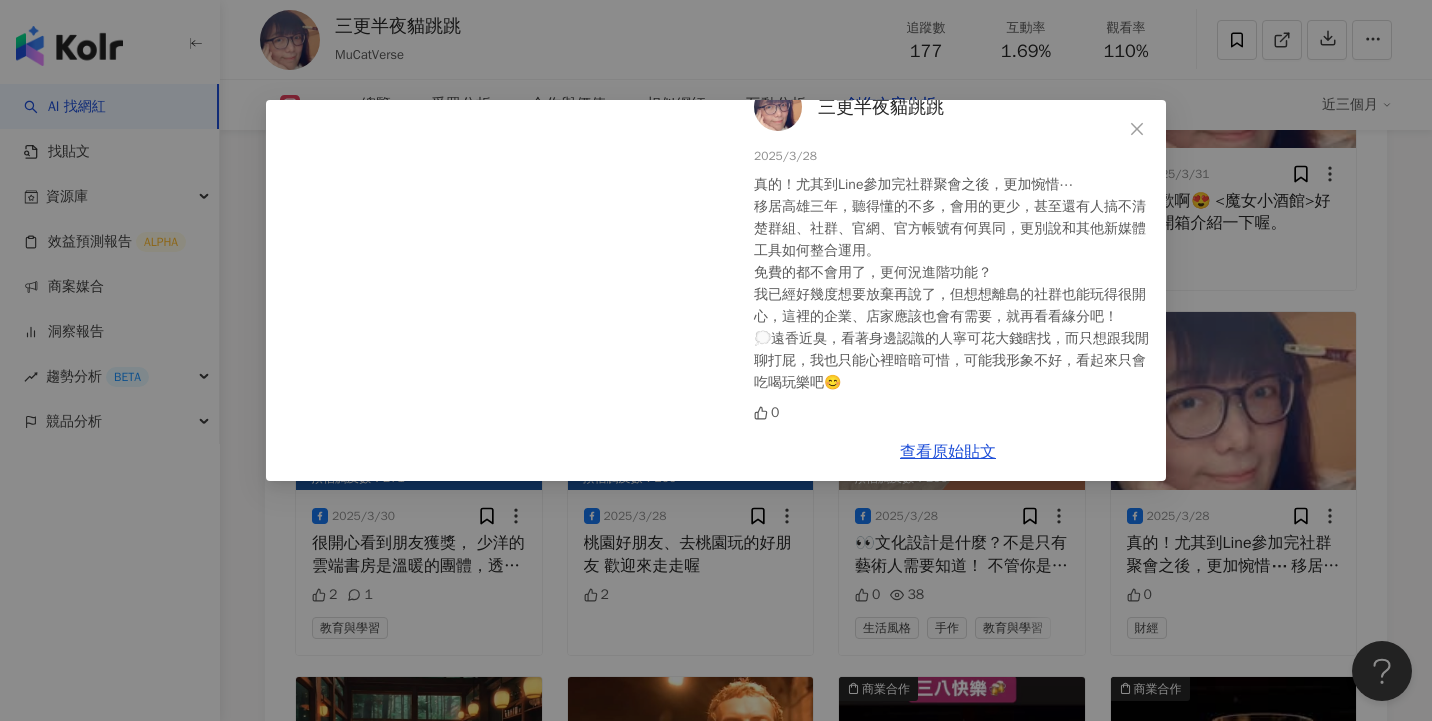 click on "三更半夜貓跳跳 [YEAR]/[MONTH]/[DAY]  真的！尤其到Line參加完社群聚會之後，更加惋惜⋯
移居高雄三年，聽得懂的不多，會用的更少，甚至還有人搞不清楚群組、社群、官網、官方帳號有何異同，更別說和其他新媒體工具如何整合運用。
免費的都不會用了，更何況進階功能？
我已經好幾度想要放棄再說了，但想想離島的社群也能玩得很開心，這裡的企業、店家應該也會有需要，就再看看緣分吧！
💭遠香近臭，看著身邊認識的人寧可花大錢瞎找，而只想跟我閒聊打屁，我也只能心裡暗暗可惜，可能我形象不好，看起來只會吃喝玩樂吧😊 0 查看原始貼文" at bounding box center [716, 360] 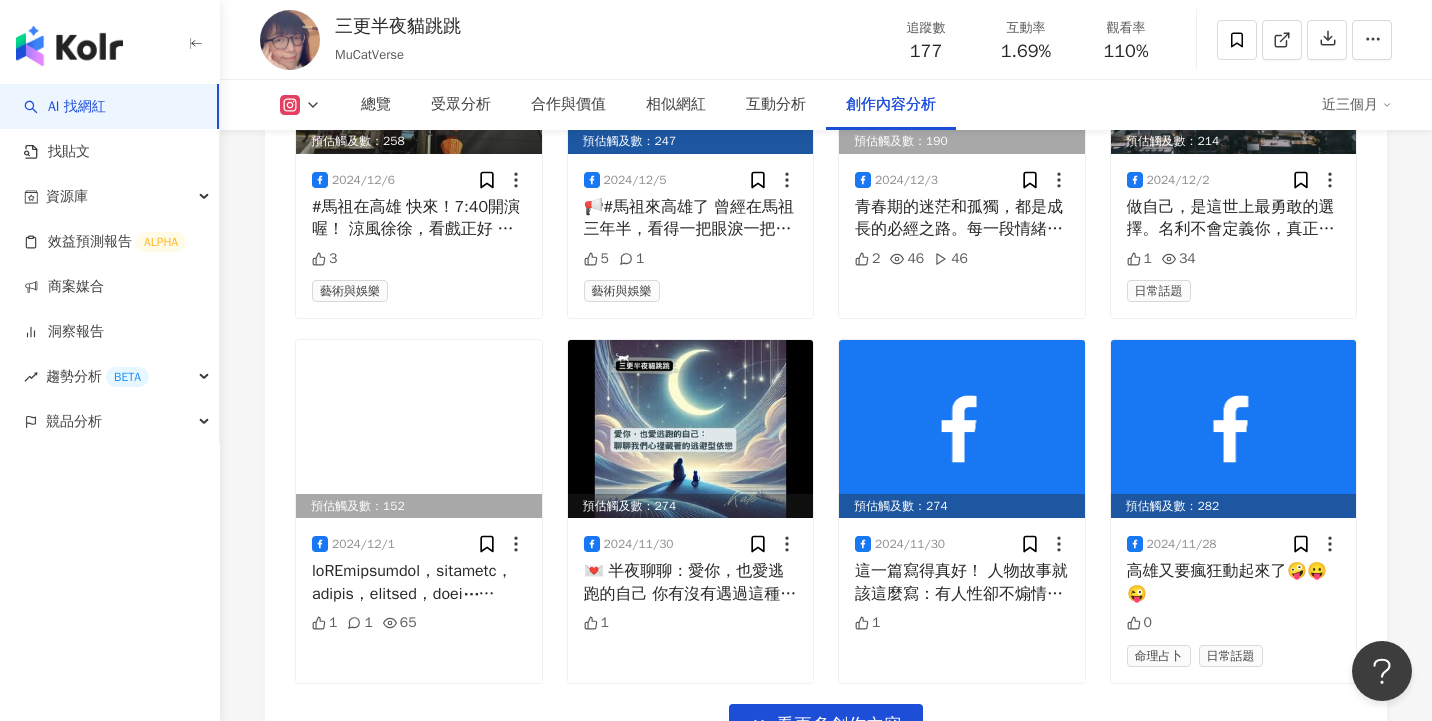scroll, scrollTop: 11048, scrollLeft: 0, axis: vertical 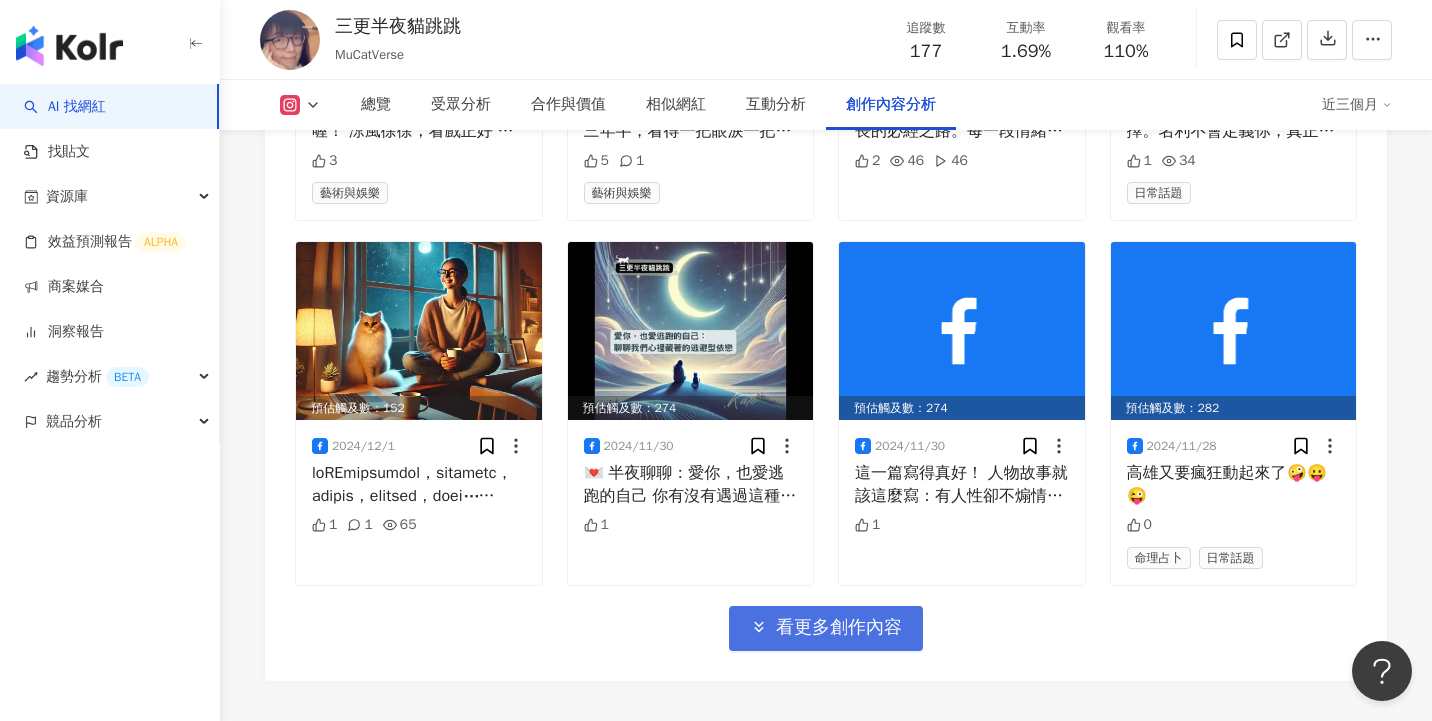 click on "看更多創作內容" at bounding box center [839, 628] 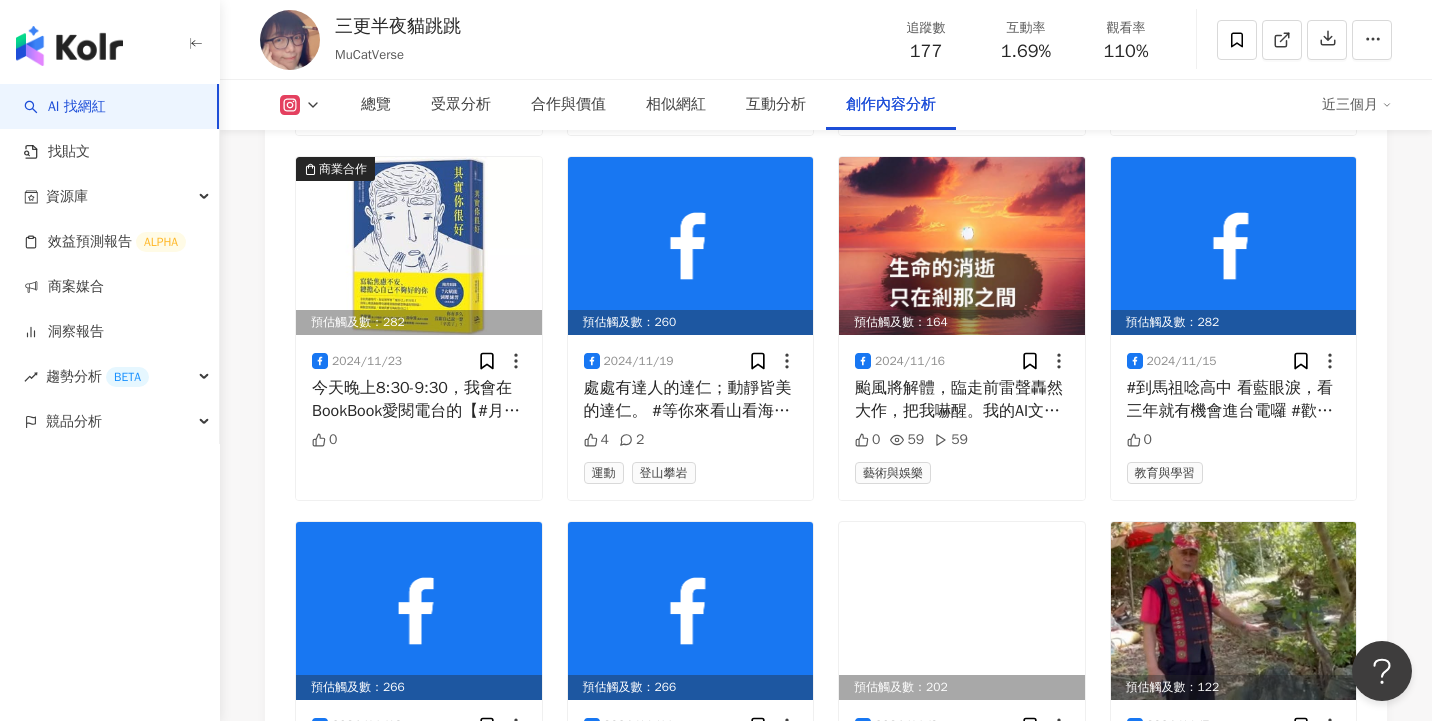 scroll, scrollTop: 12125, scrollLeft: 0, axis: vertical 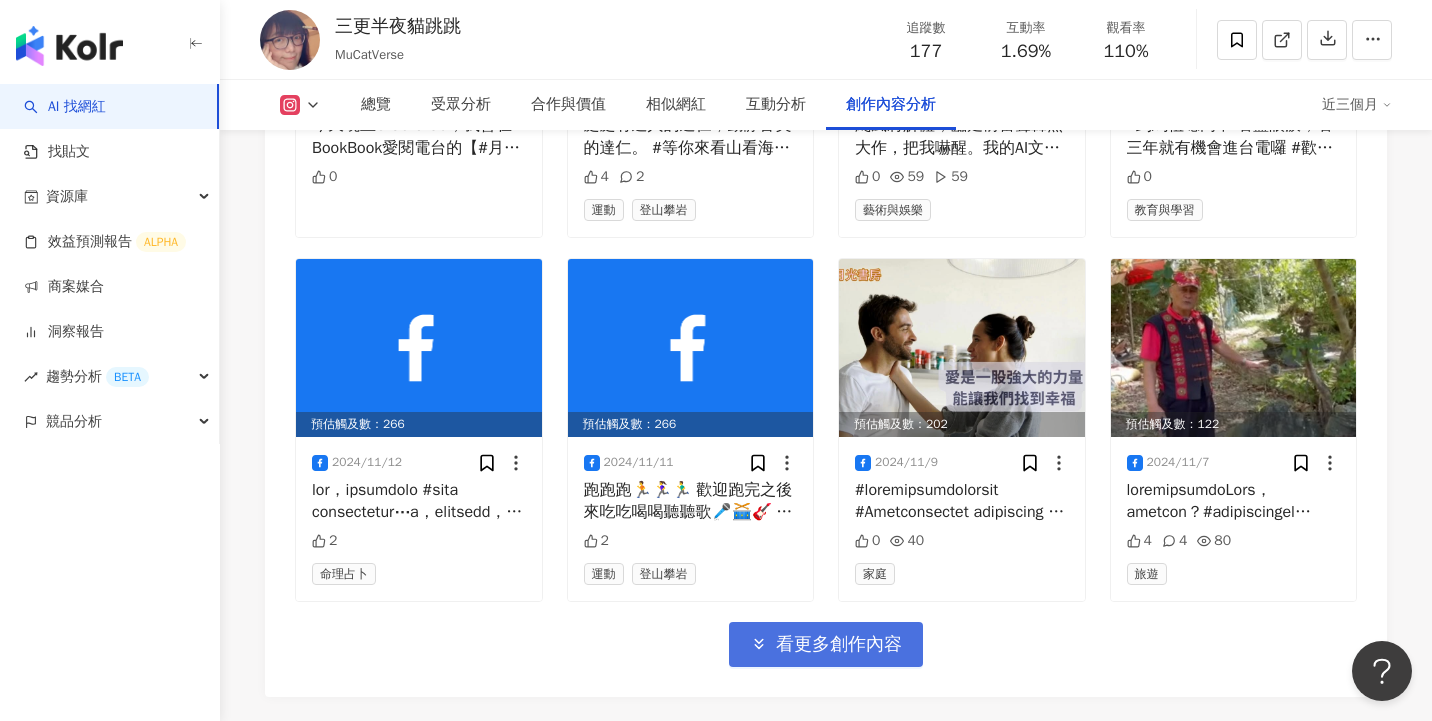 click on "看更多創作內容" at bounding box center [839, 645] 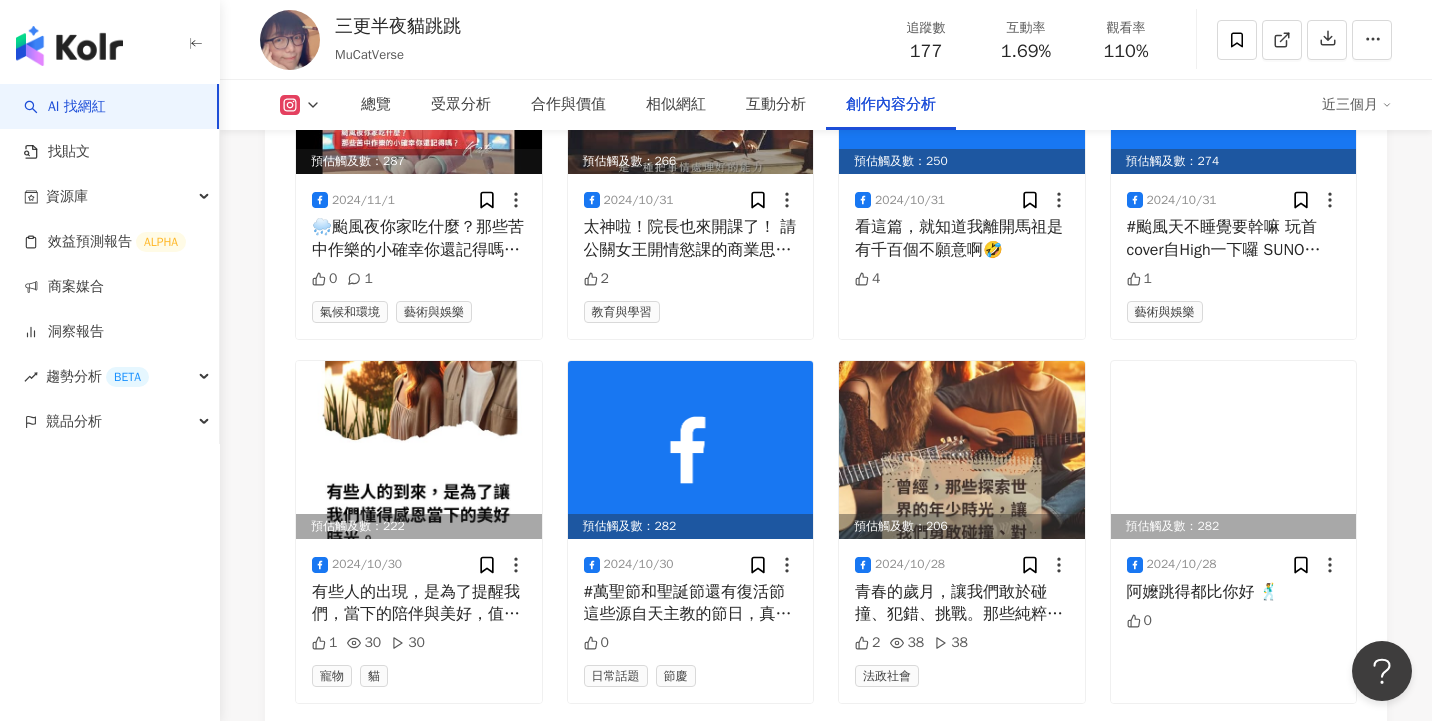 scroll, scrollTop: 13366, scrollLeft: 0, axis: vertical 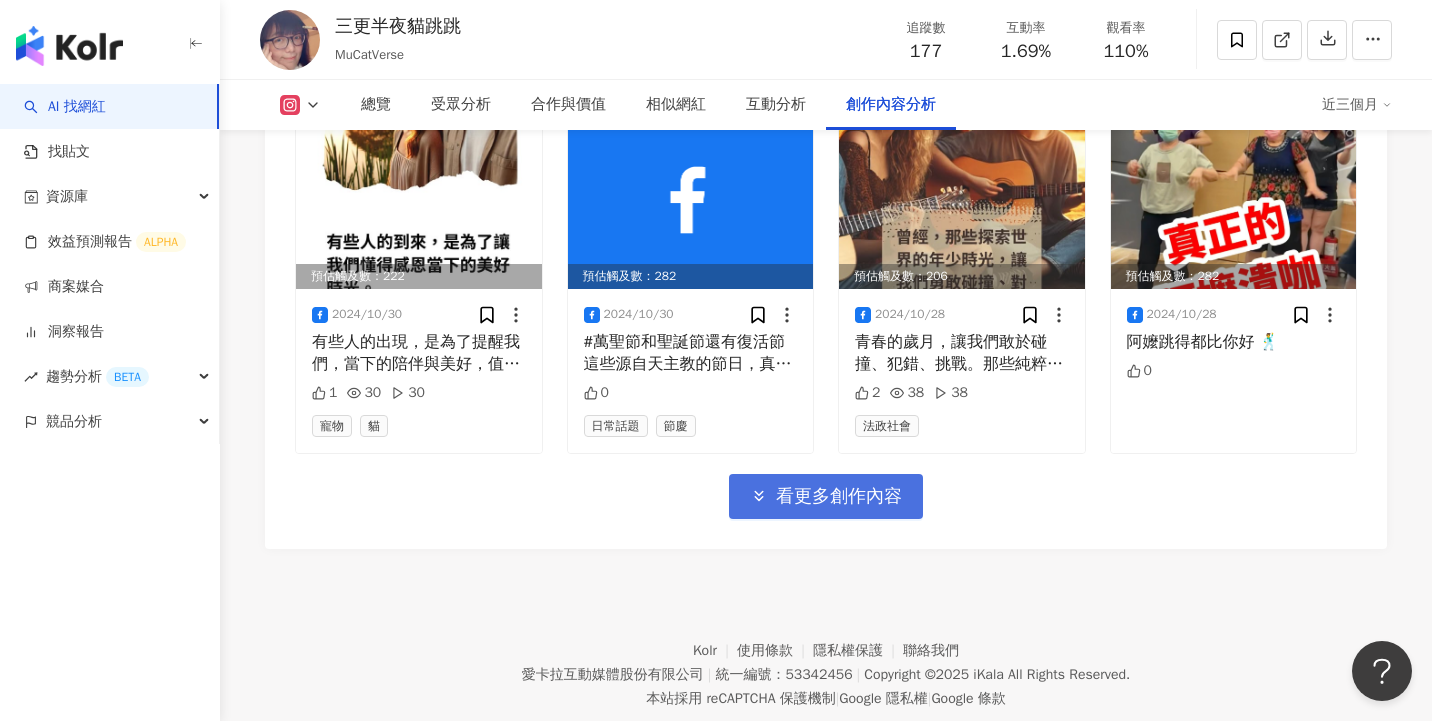 click on "看更多創作內容" at bounding box center [839, 497] 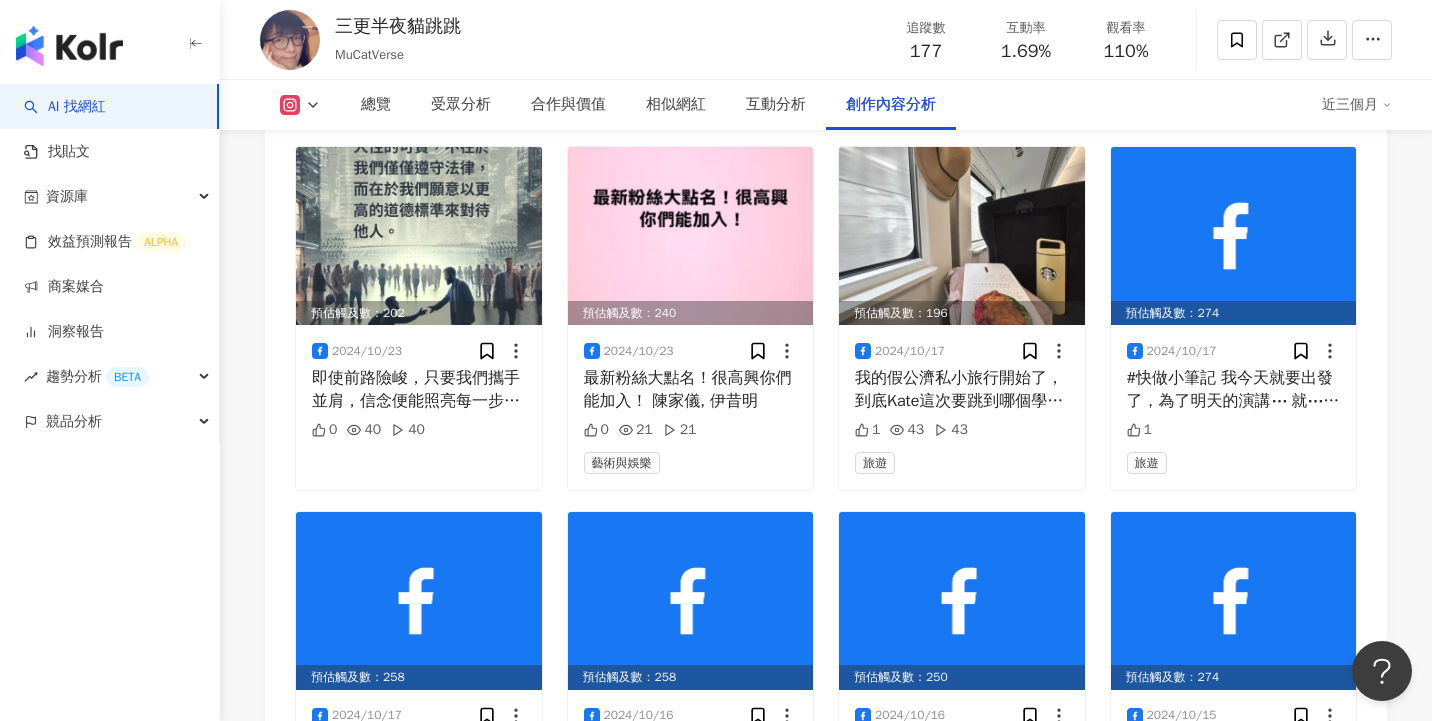 scroll, scrollTop: 14459, scrollLeft: 0, axis: vertical 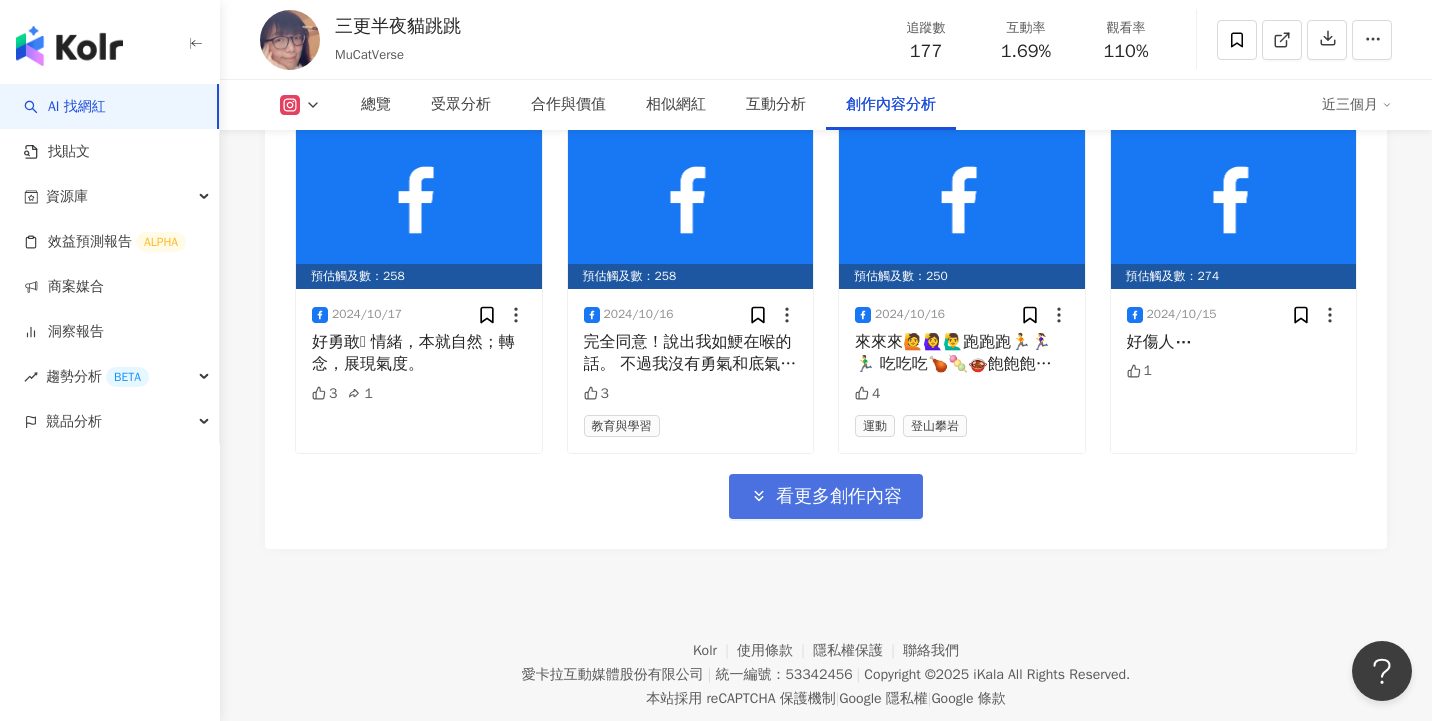 click on "看更多創作內容" at bounding box center [839, 497] 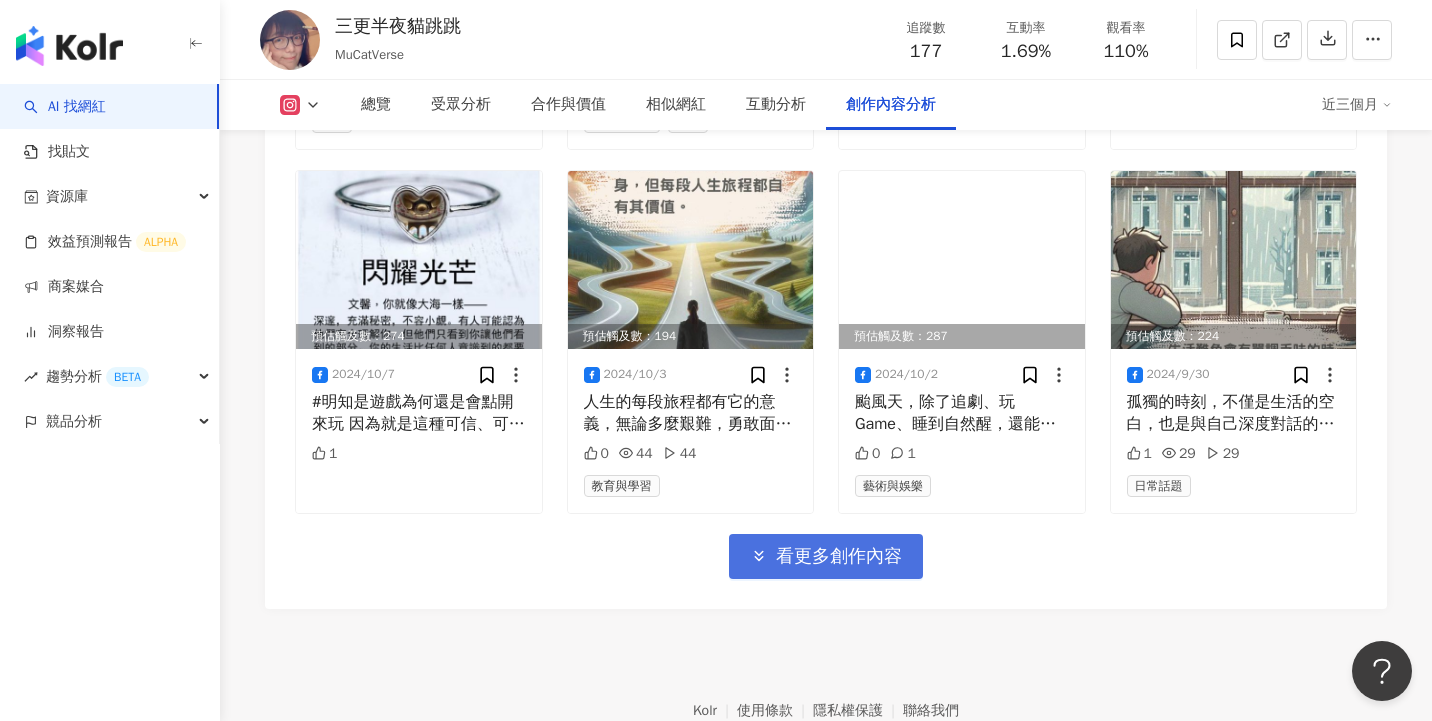 scroll, scrollTop: 15552, scrollLeft: 0, axis: vertical 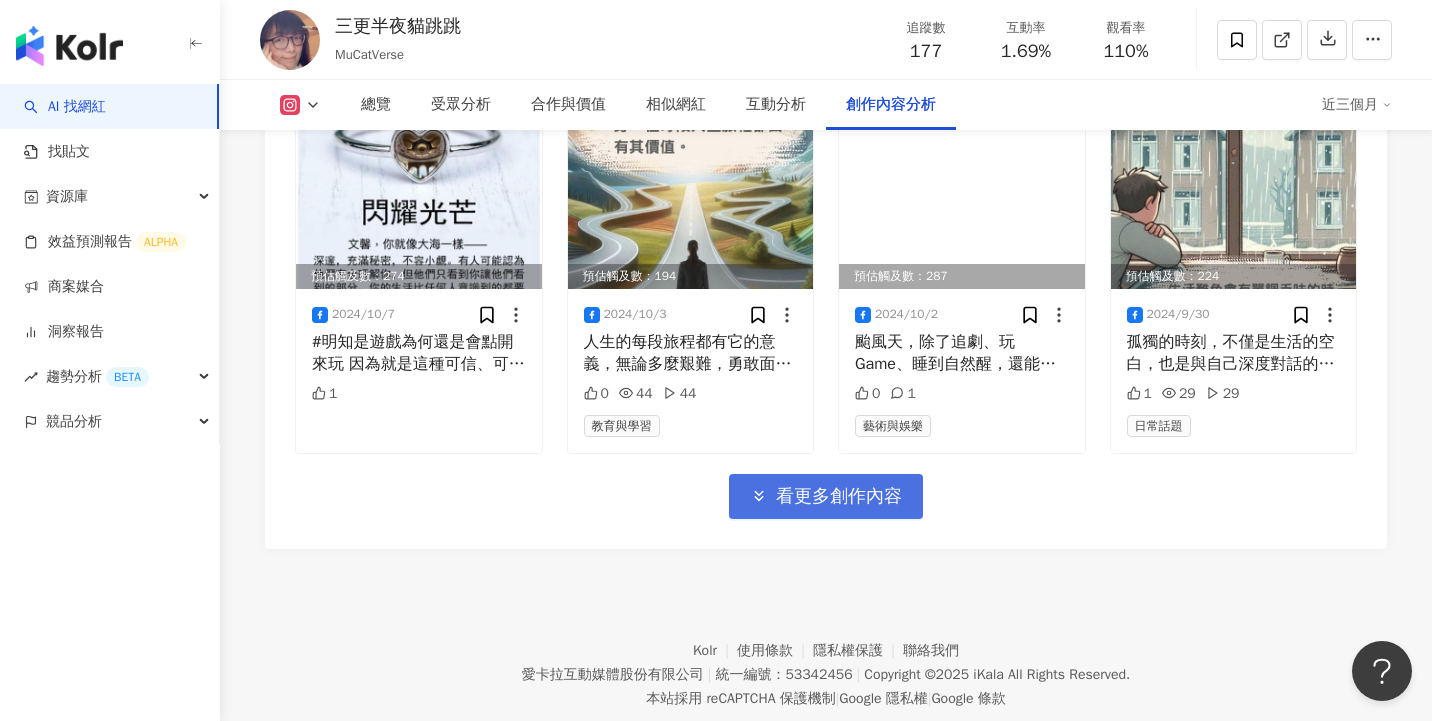click on "看更多創作內容" at bounding box center (839, 497) 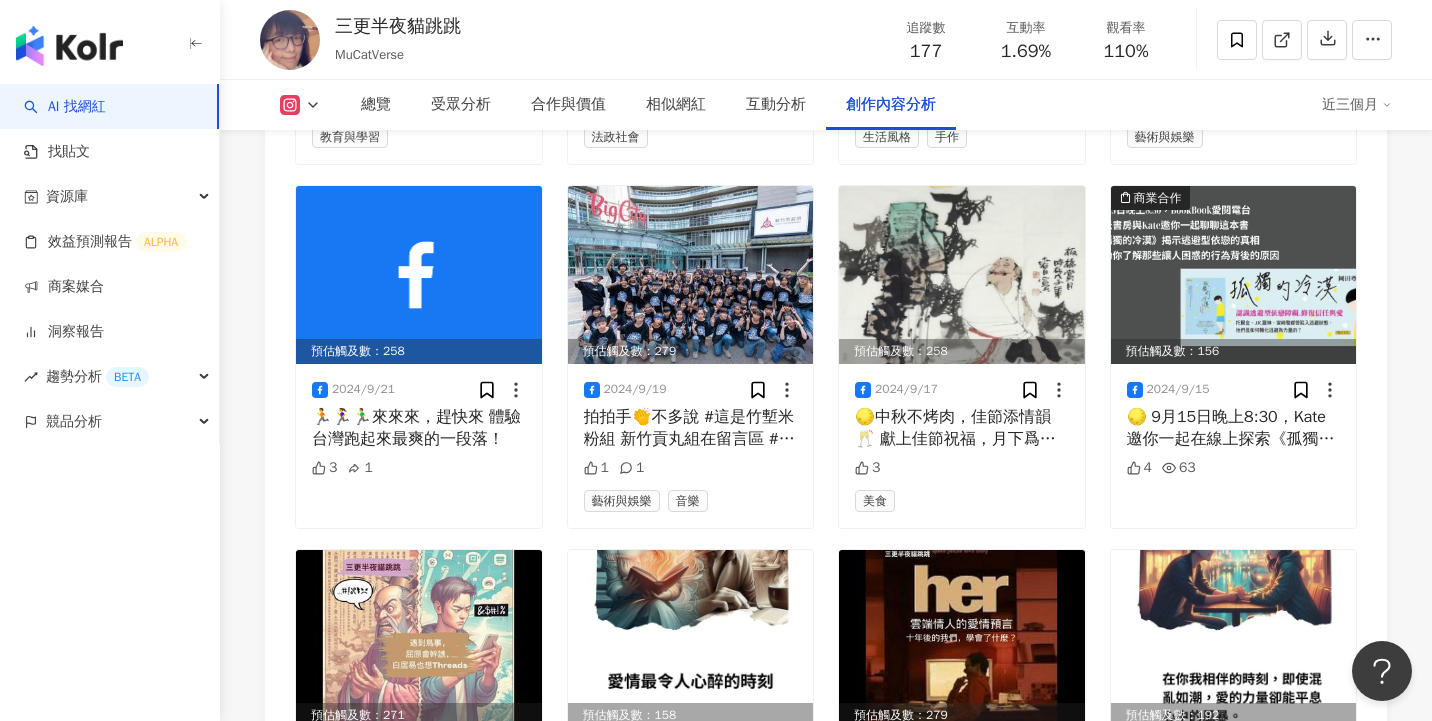 scroll, scrollTop: 16257, scrollLeft: 0, axis: vertical 